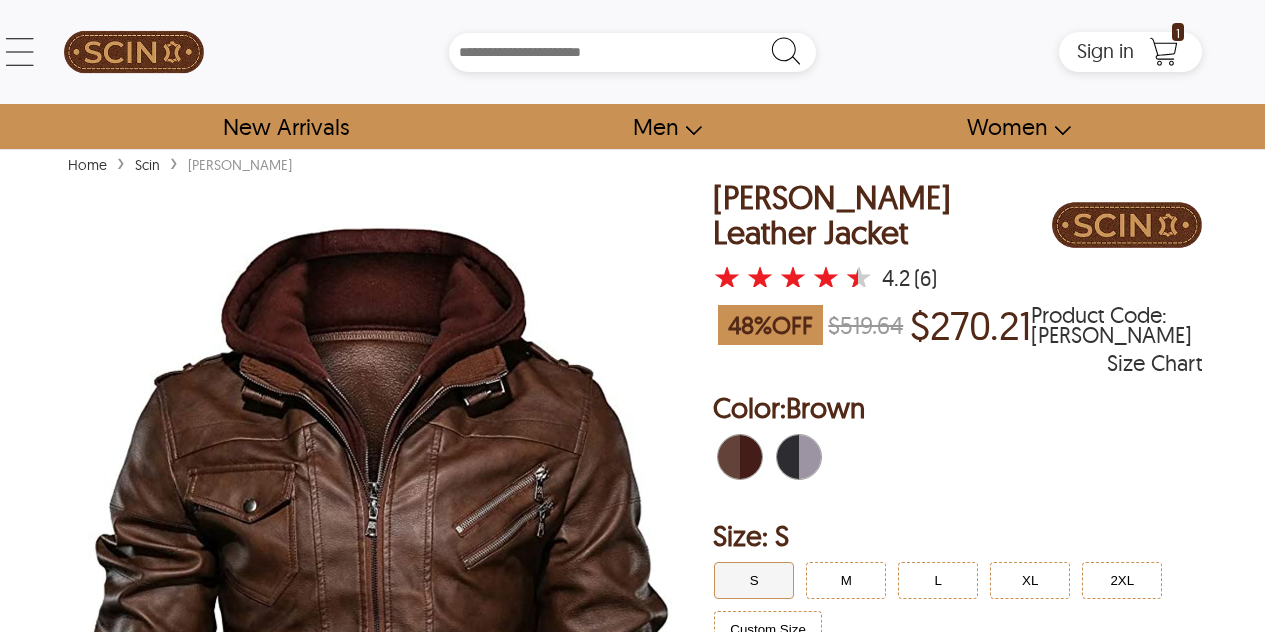 scroll, scrollTop: 0, scrollLeft: 0, axis: both 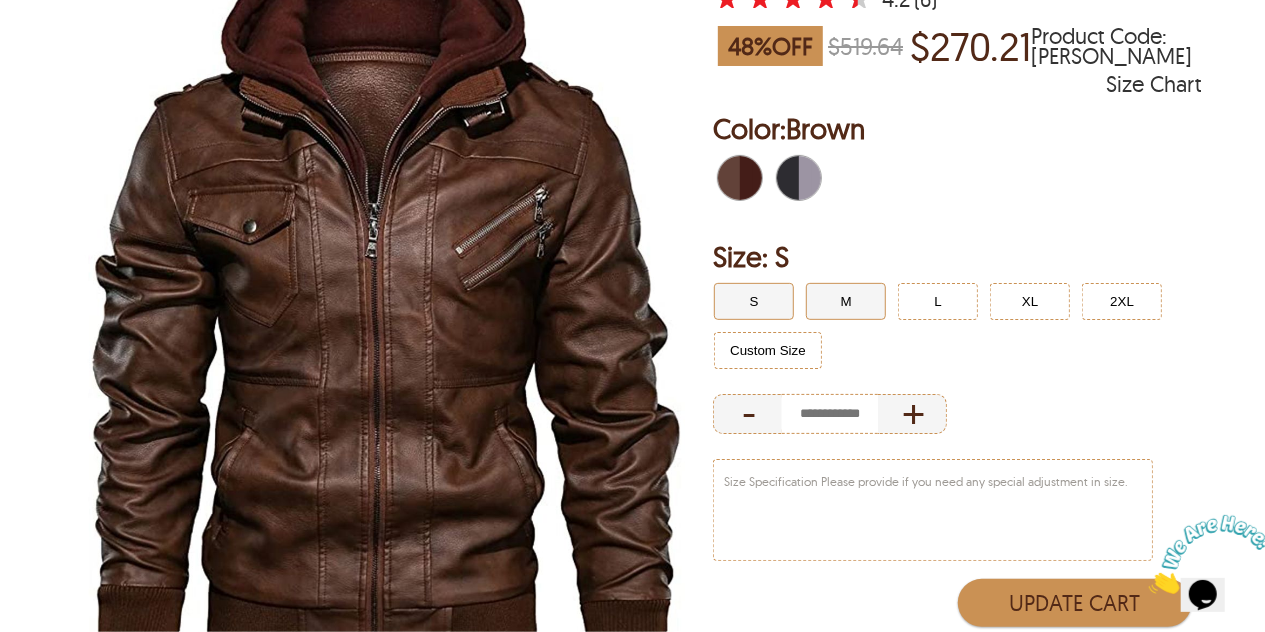 click on "M" at bounding box center [846, 301] 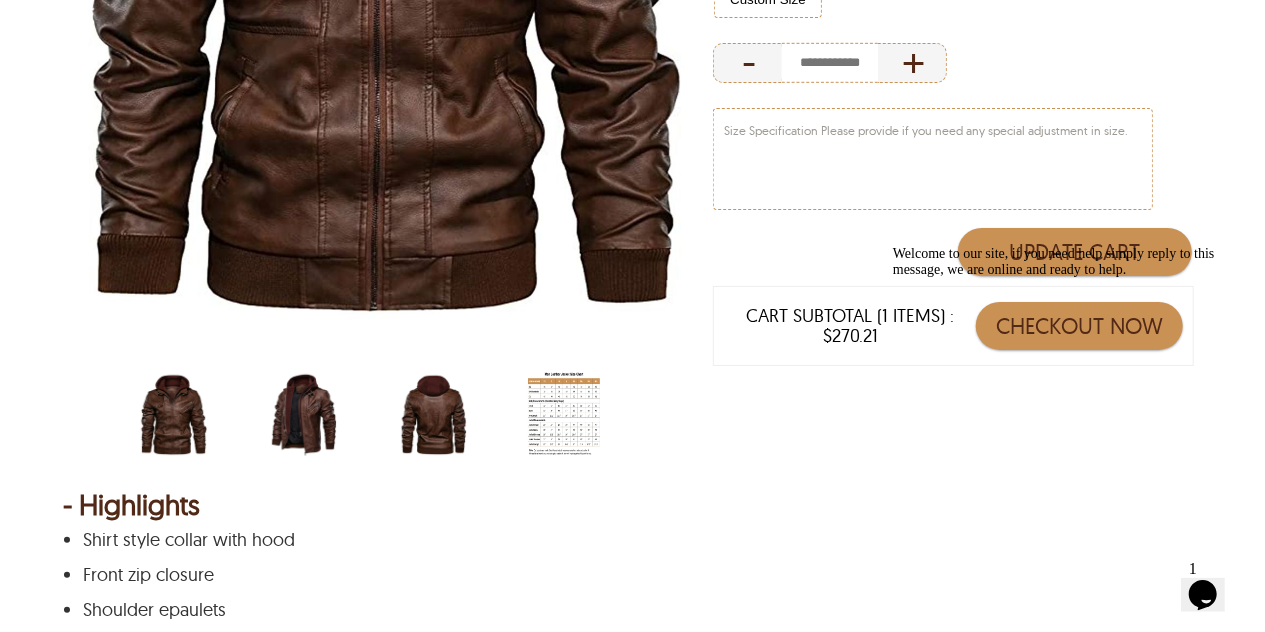 scroll, scrollTop: 636, scrollLeft: 0, axis: vertical 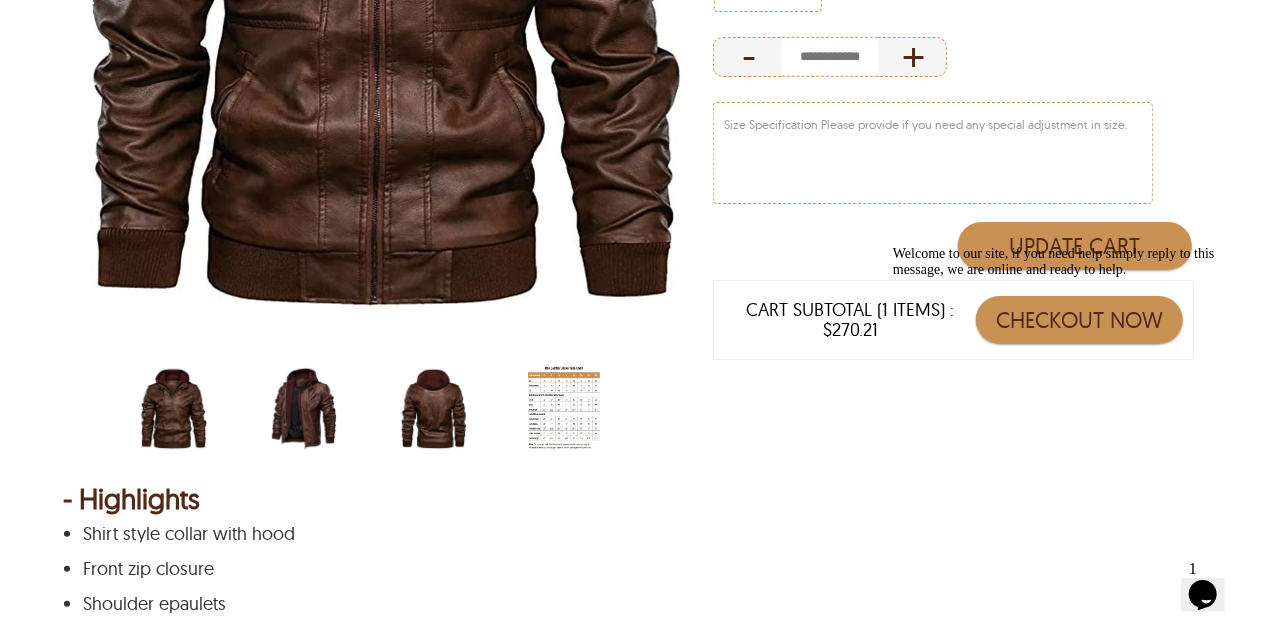 click at bounding box center [564, 409] 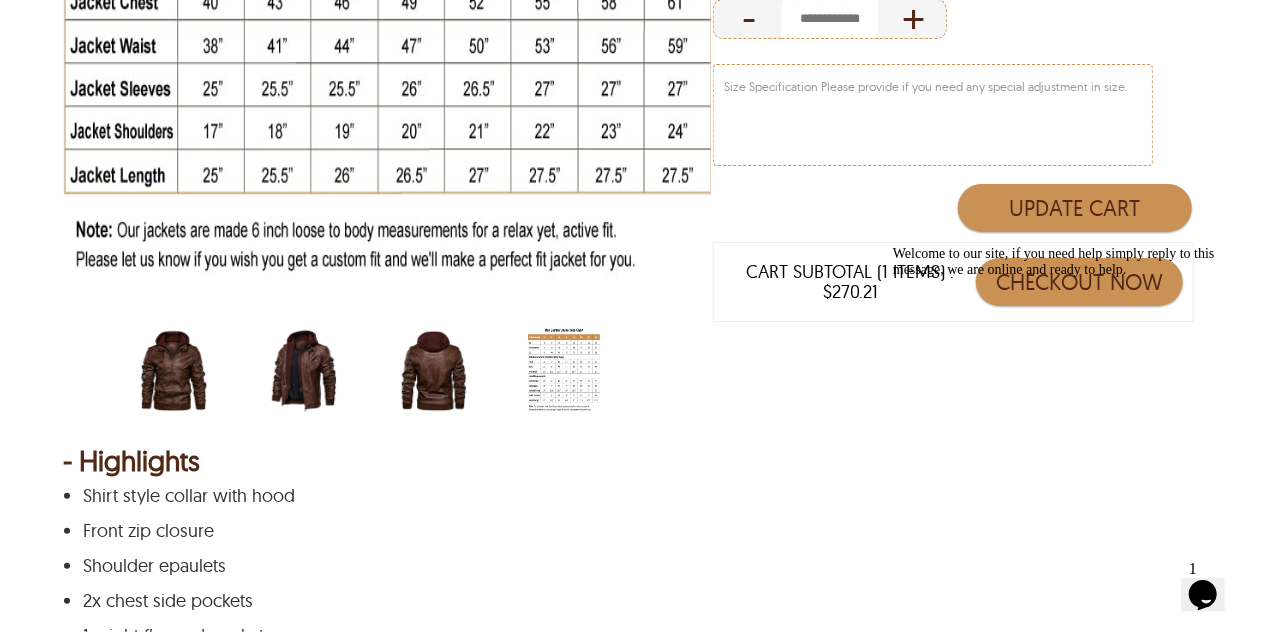 scroll, scrollTop: 687, scrollLeft: 0, axis: vertical 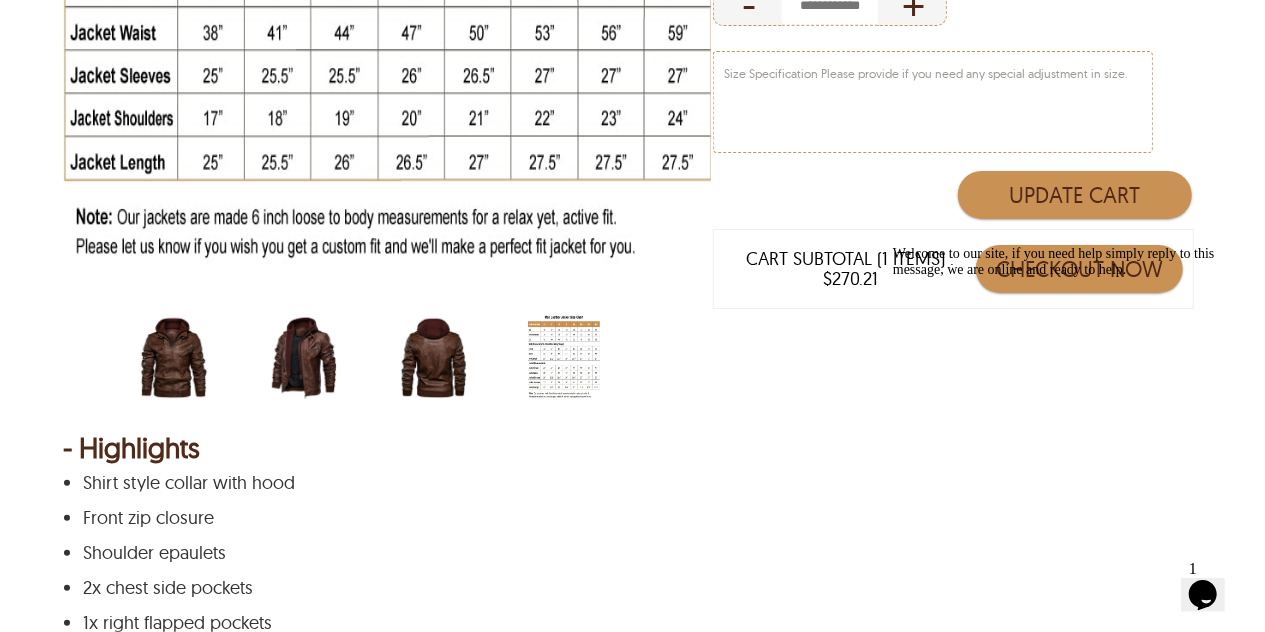 click on "Welcome to our site, if you need help simply reply to this message, we are online and ready to help." at bounding box center (1072, 261) 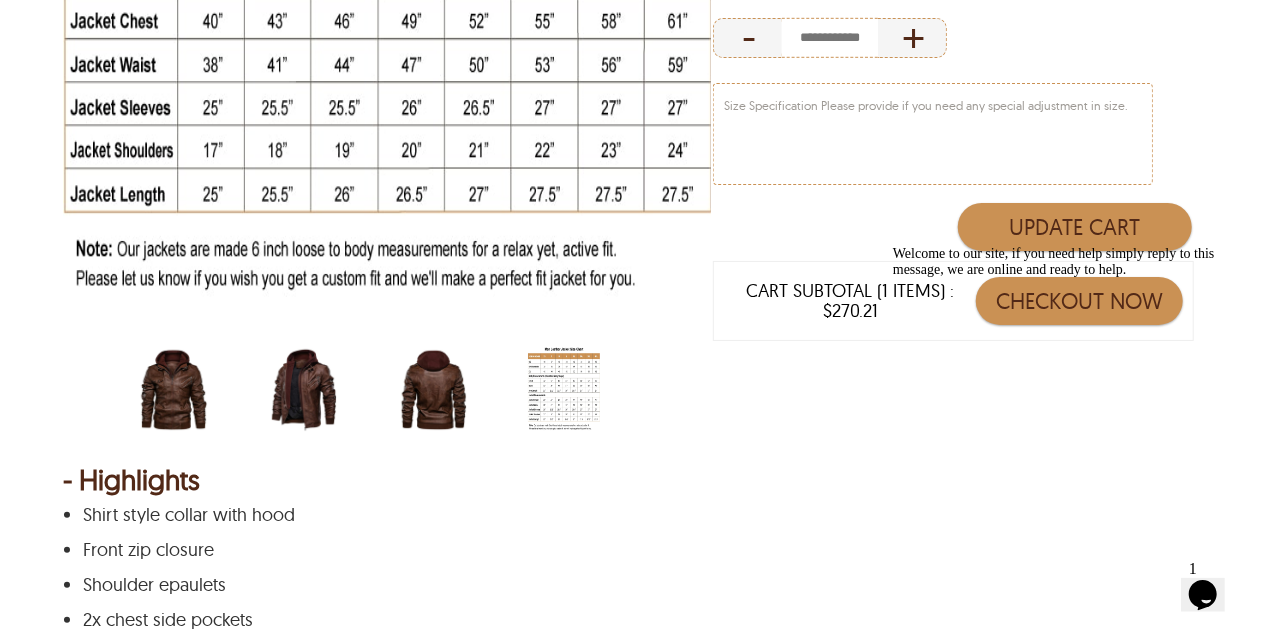 scroll, scrollTop: 621, scrollLeft: 0, axis: vertical 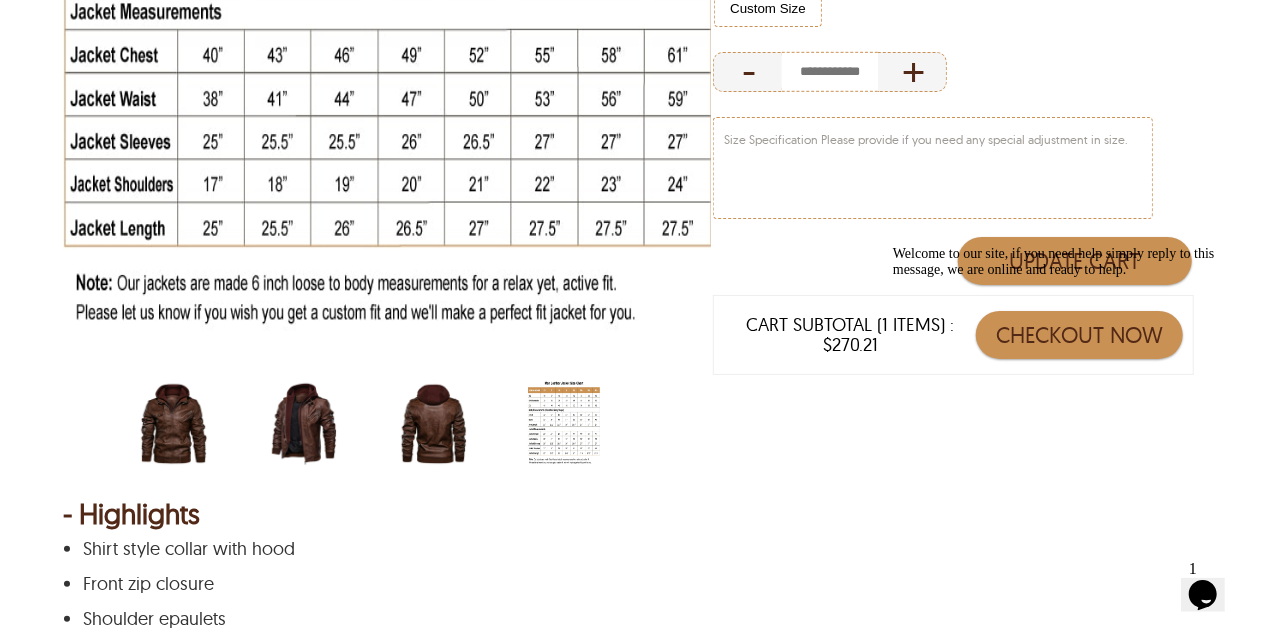 click at bounding box center (892, 245) 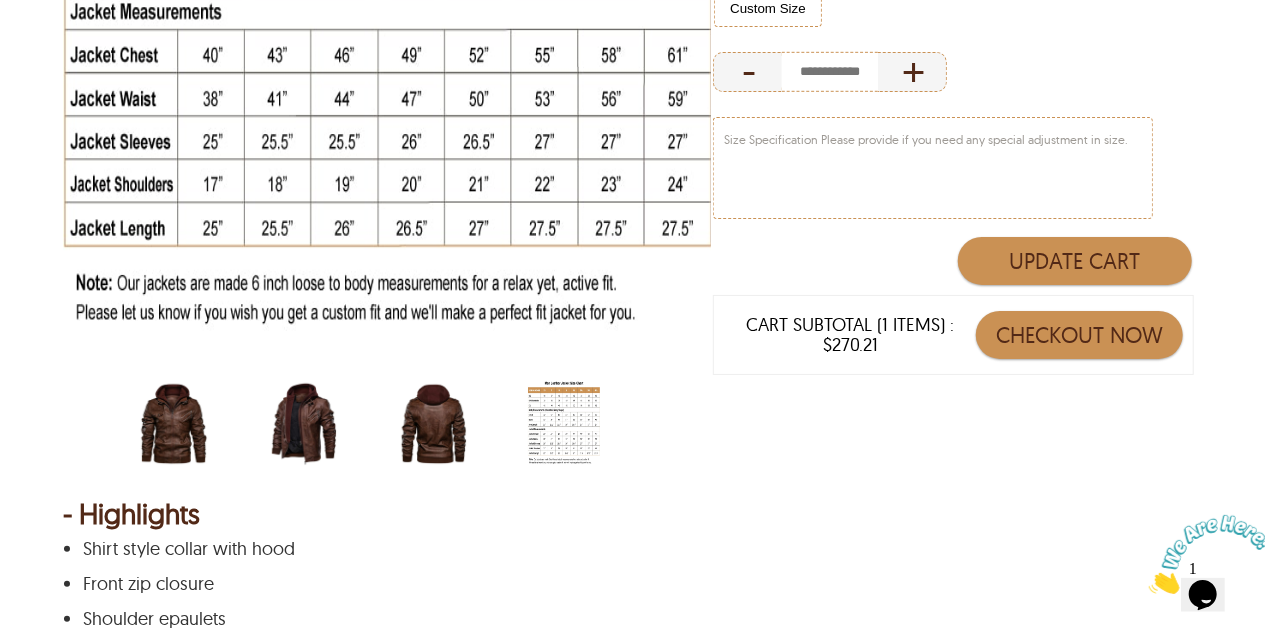 click on "Checkout Now" at bounding box center [1079, 335] 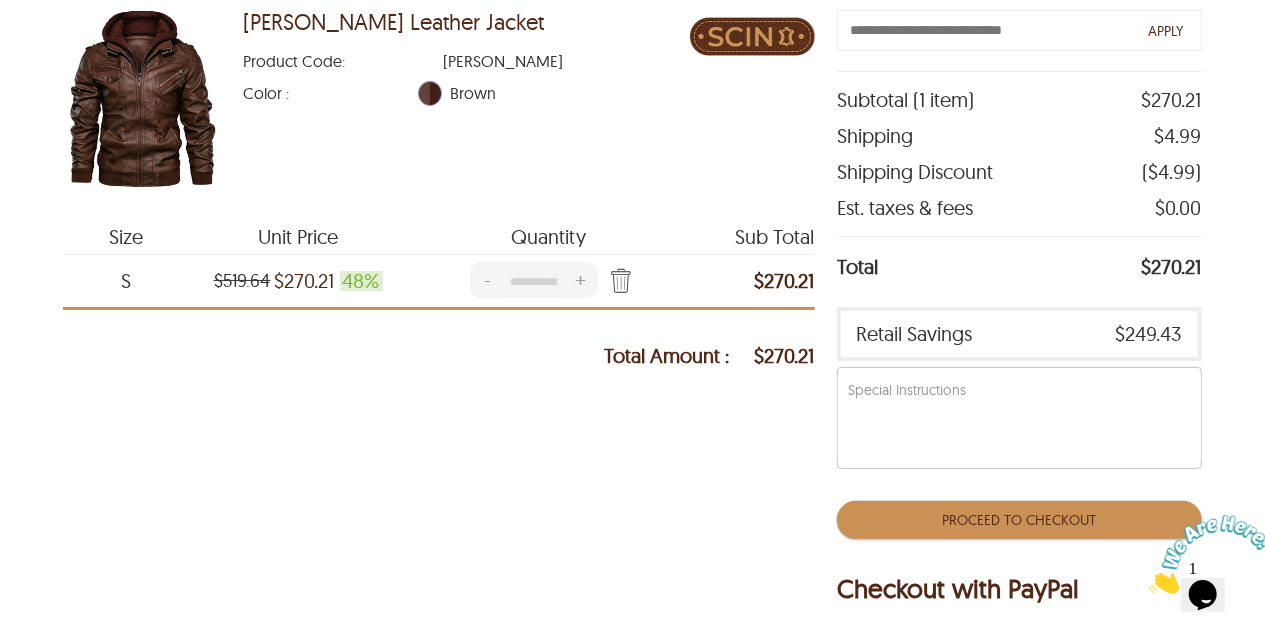 scroll, scrollTop: 227, scrollLeft: 0, axis: vertical 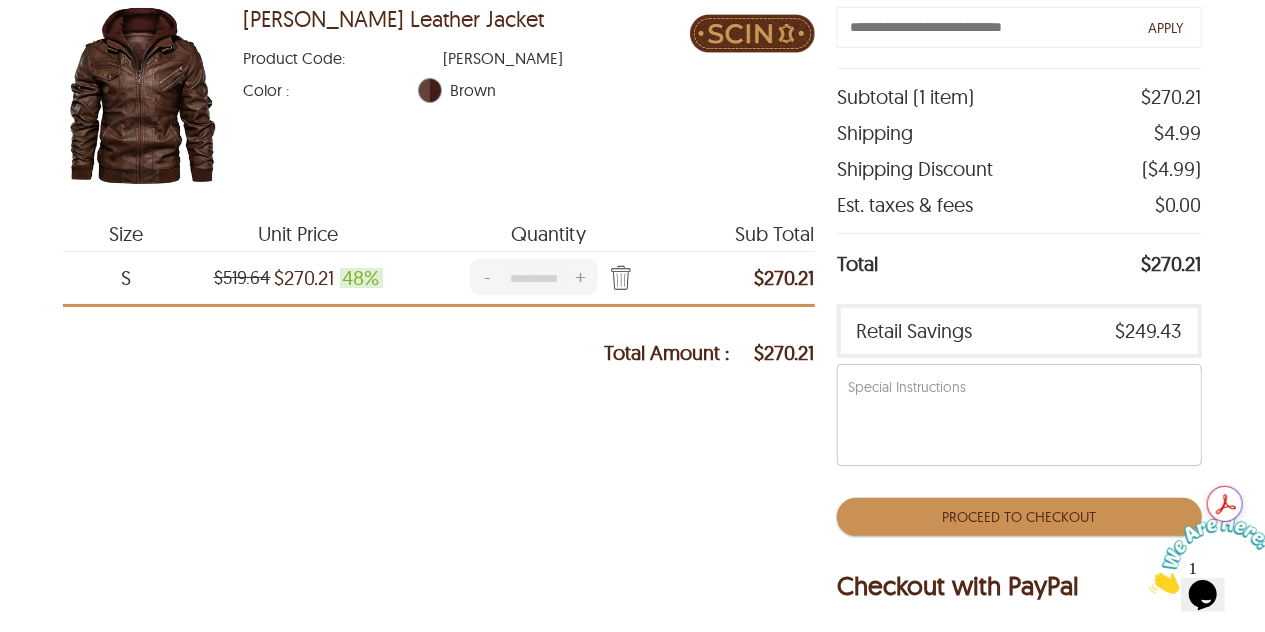 click on "Proceed To Checkout" at bounding box center [1019, 517] 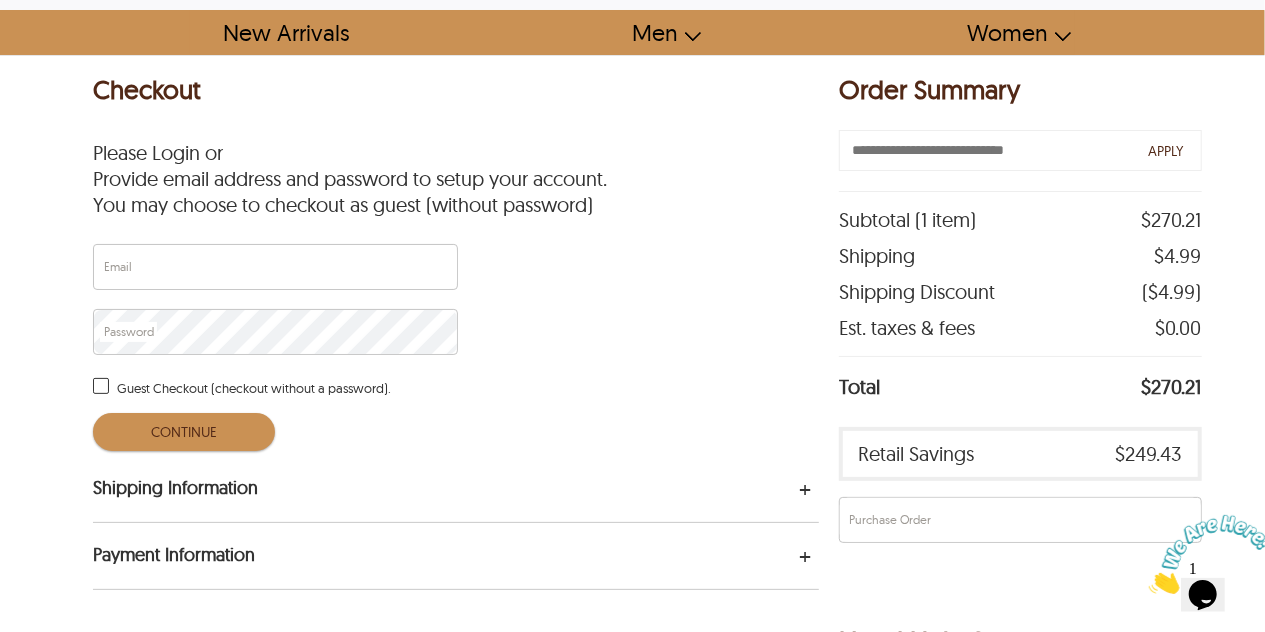 scroll, scrollTop: 95, scrollLeft: 0, axis: vertical 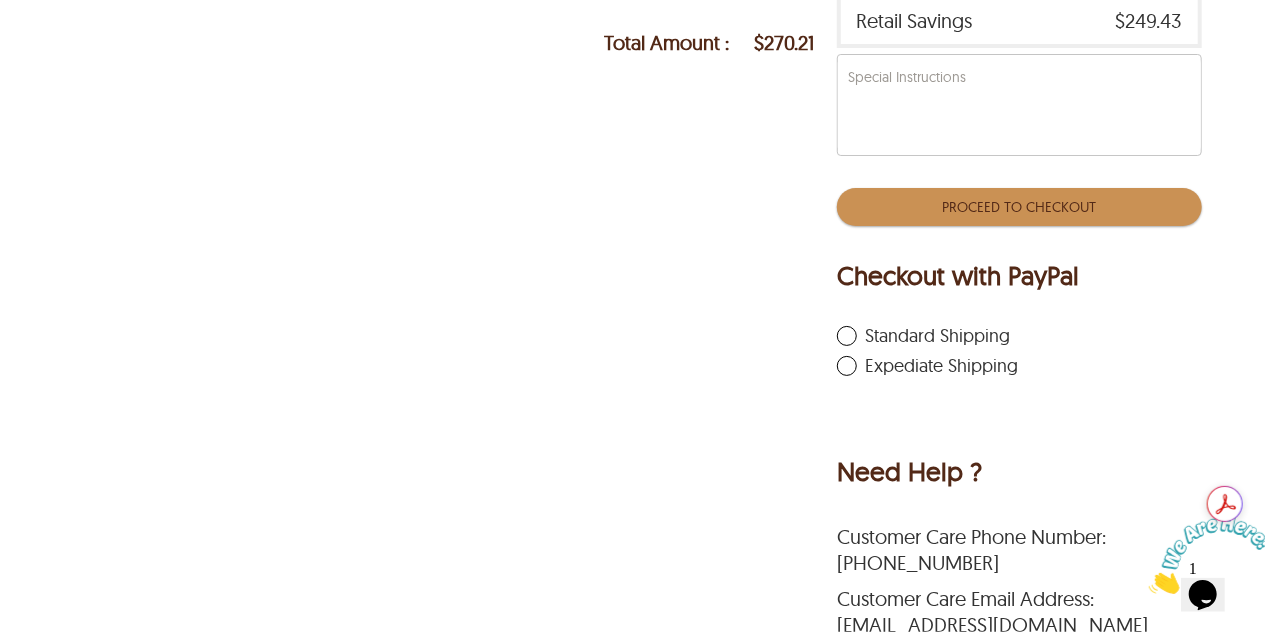 click on "Expediate Shipping" at bounding box center [927, 366] 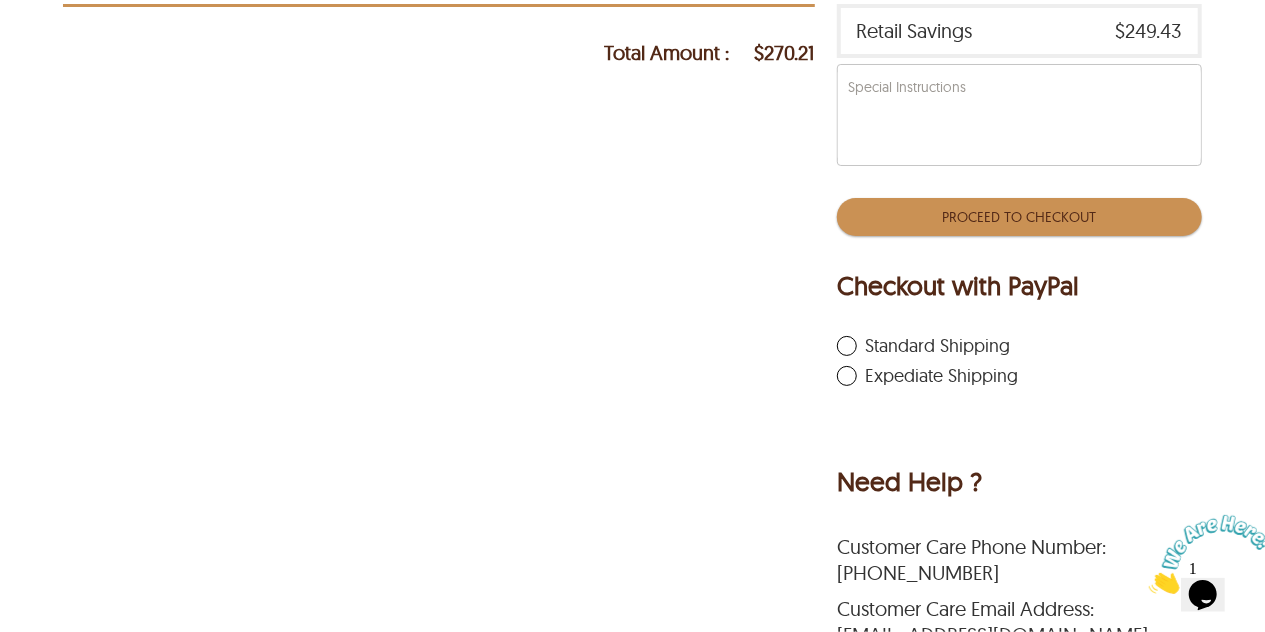 scroll, scrollTop: 532, scrollLeft: 0, axis: vertical 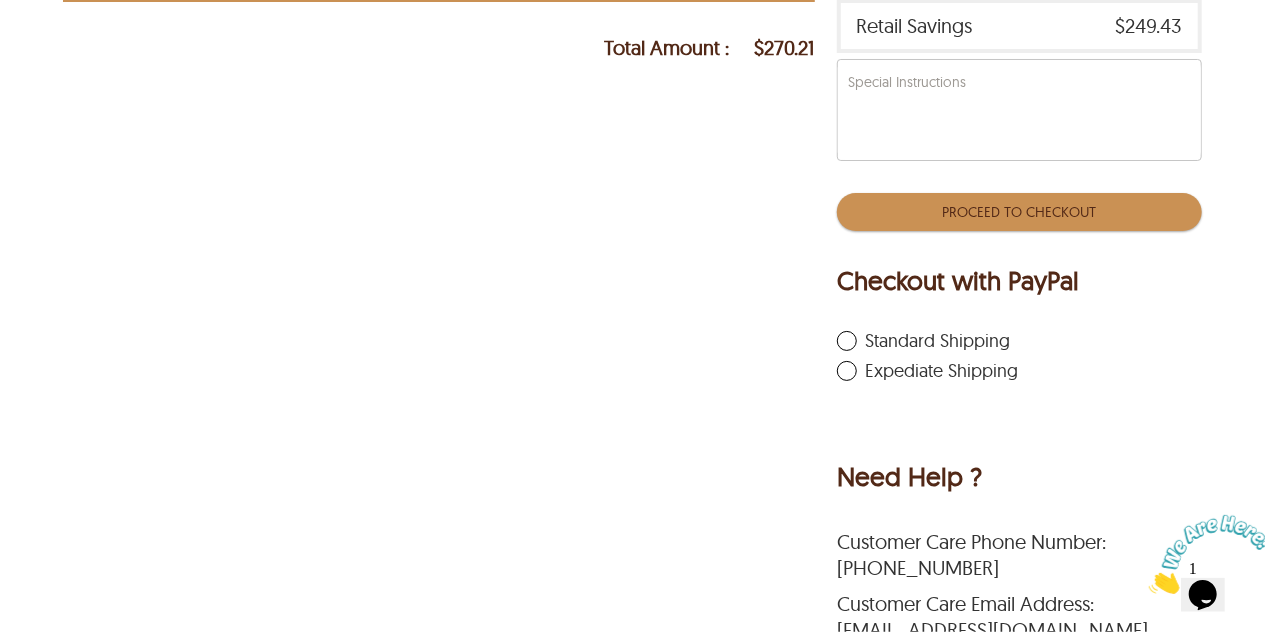 click on "Standard Shipping" at bounding box center [923, 341] 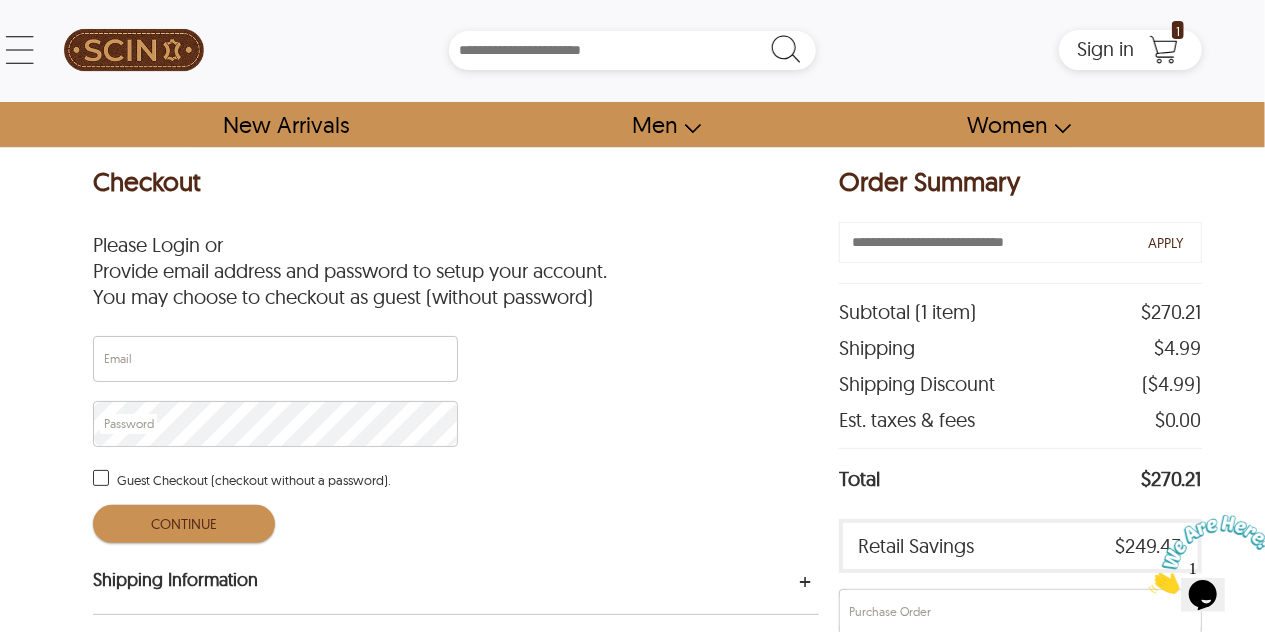 scroll, scrollTop: 0, scrollLeft: 0, axis: both 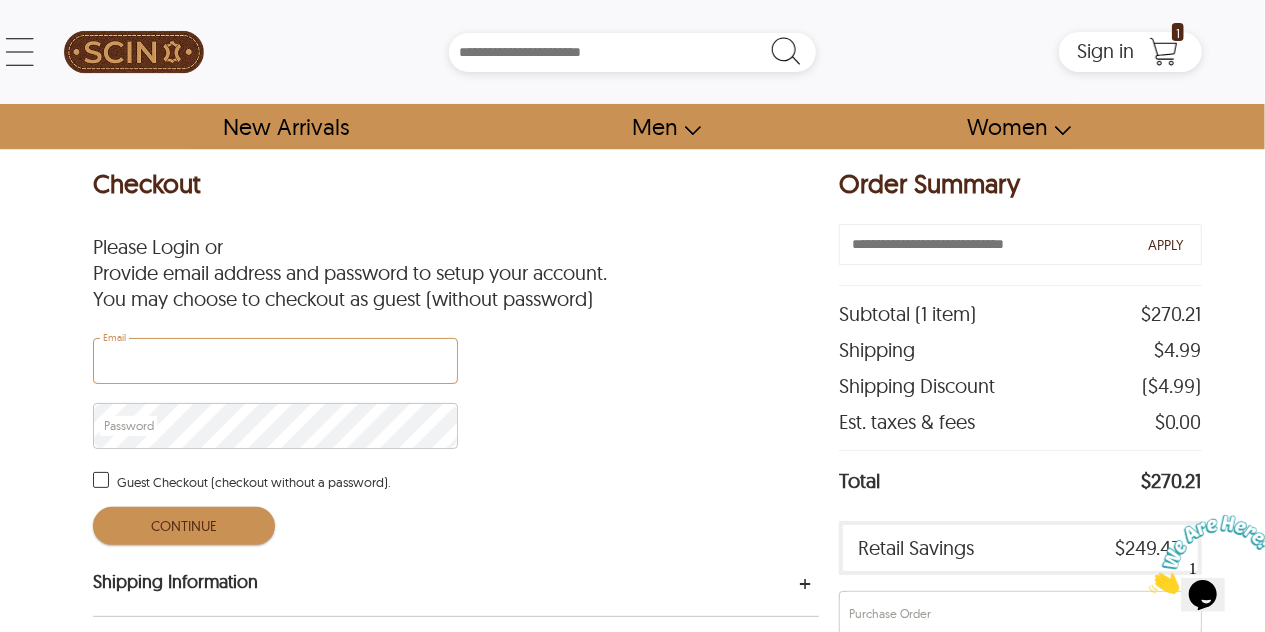 click on "Email" at bounding box center (275, 361) 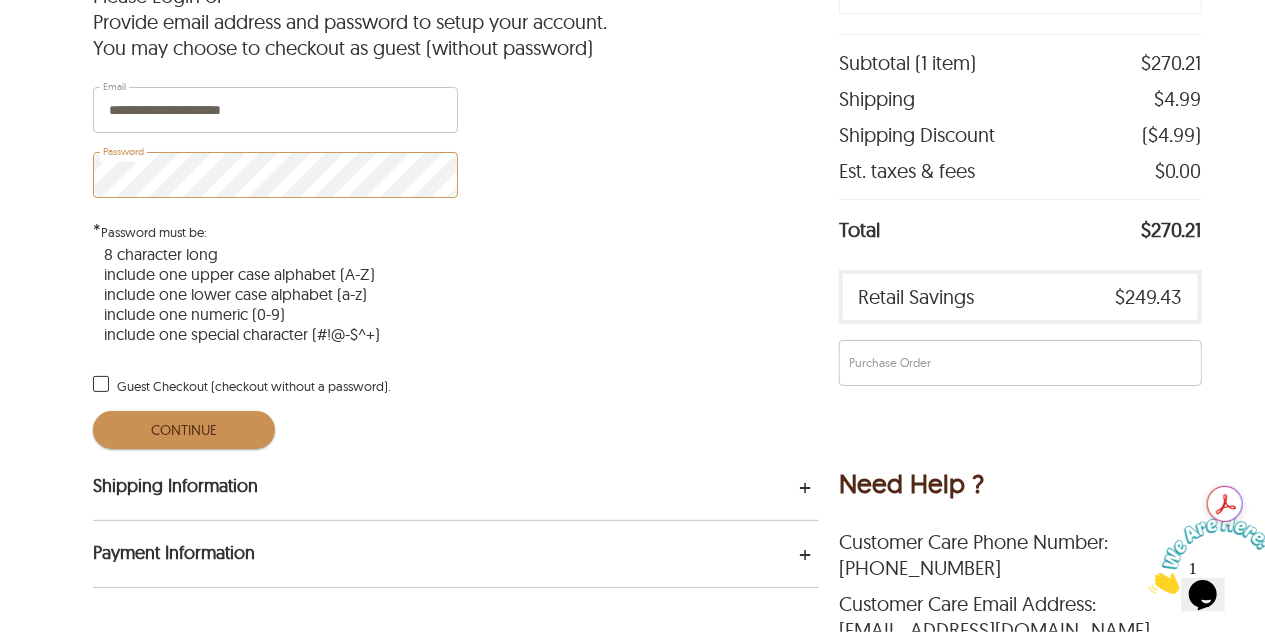 scroll, scrollTop: 252, scrollLeft: 0, axis: vertical 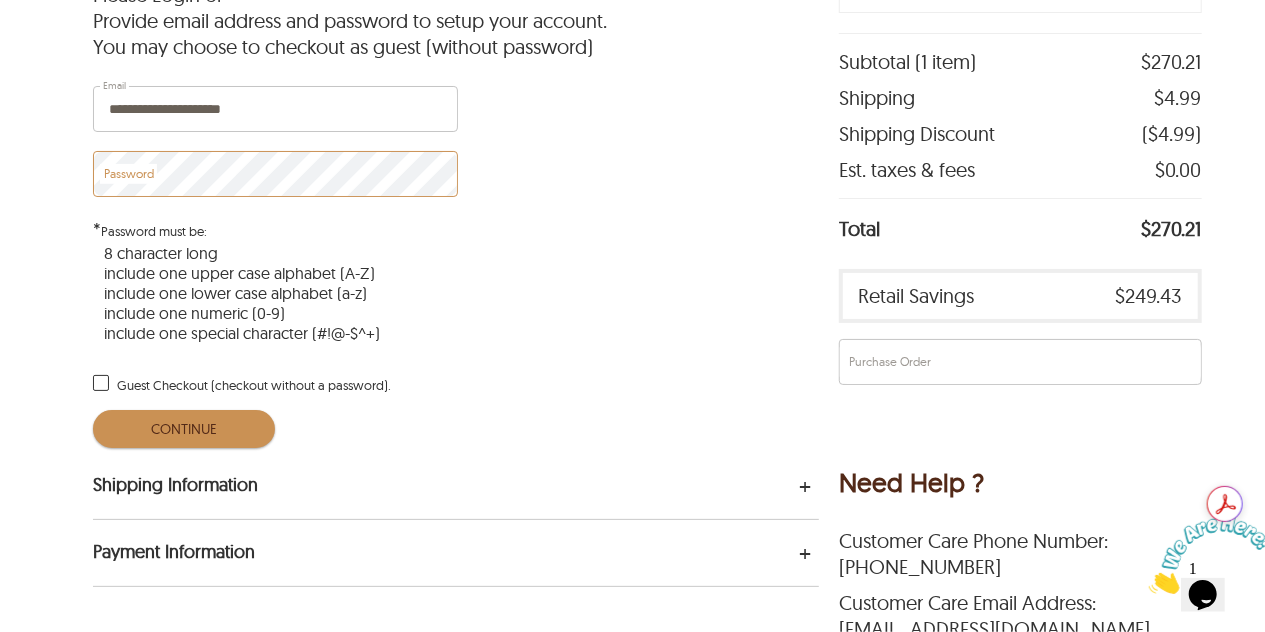 click at bounding box center (101, 383) 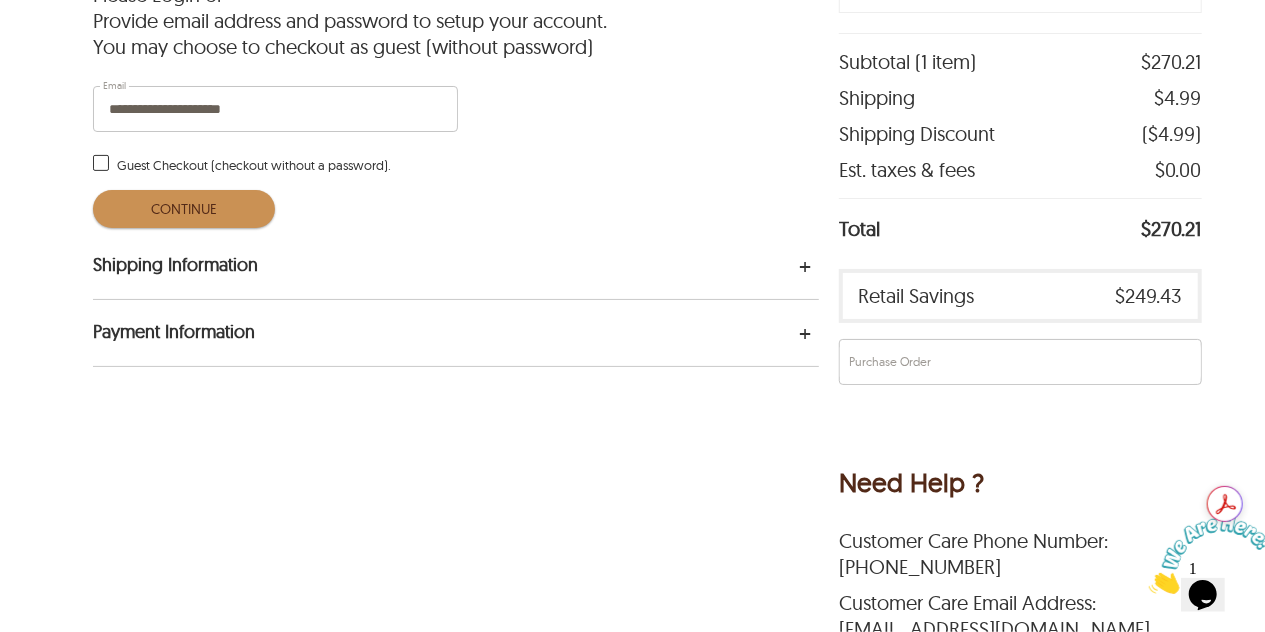 click at bounding box center (101, 163) 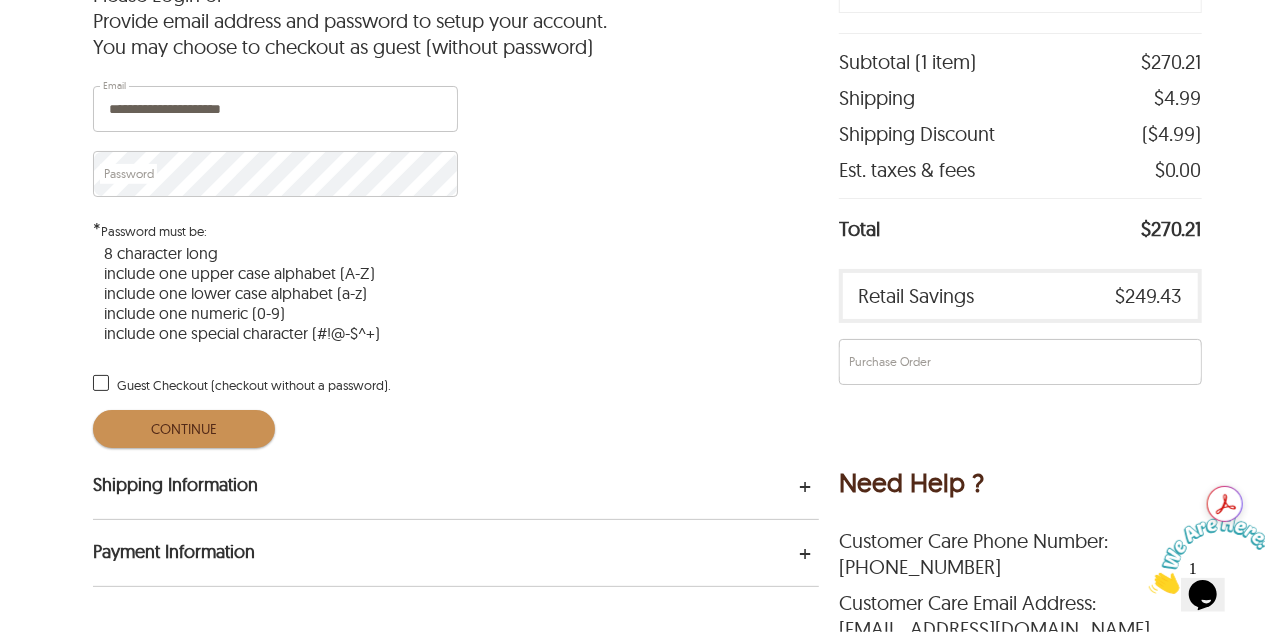 click on "CONTINUE" at bounding box center (183, 429) 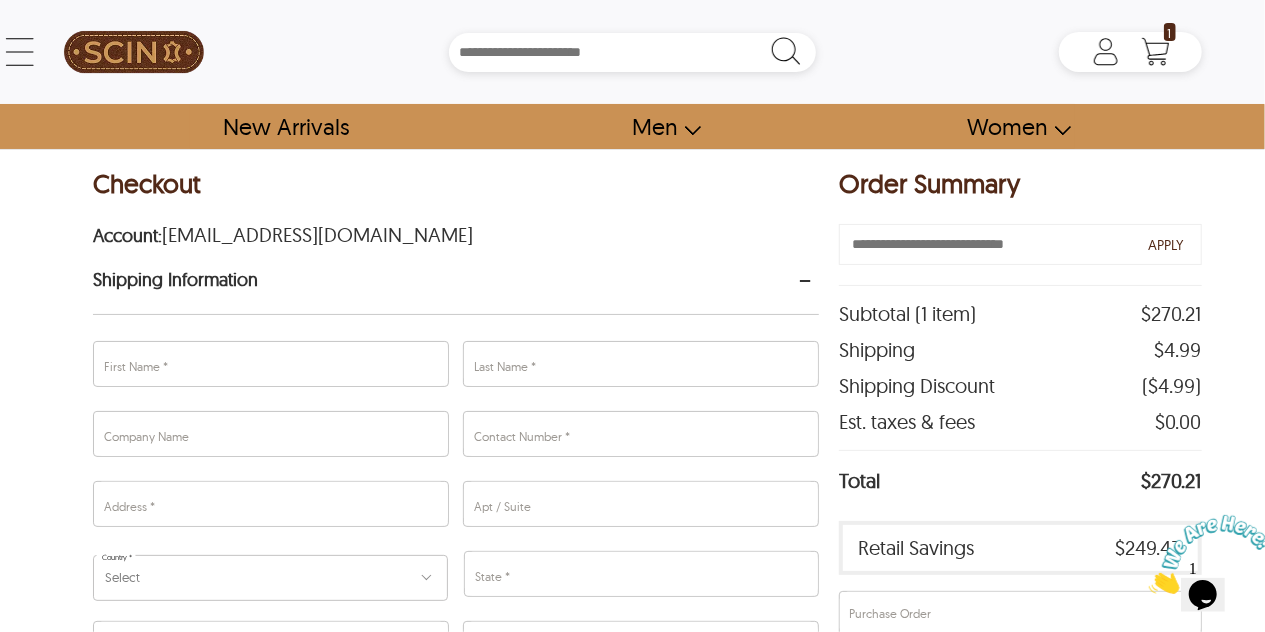 scroll, scrollTop: 230, scrollLeft: 0, axis: vertical 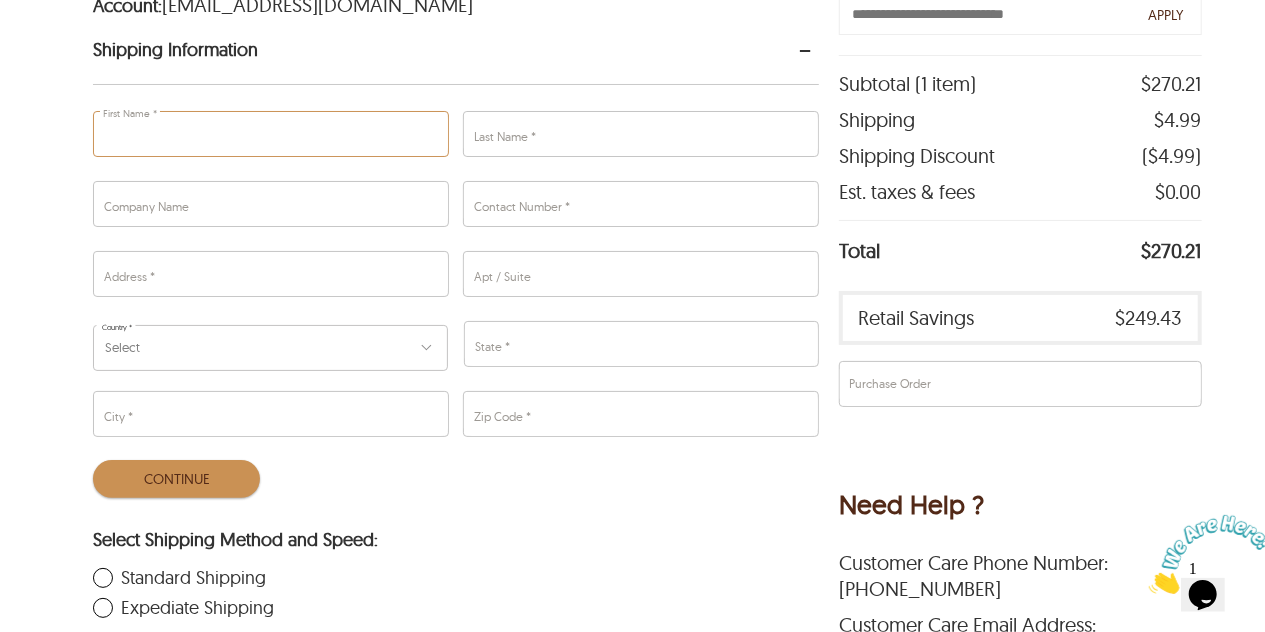 click on "First Name *" at bounding box center [271, 134] 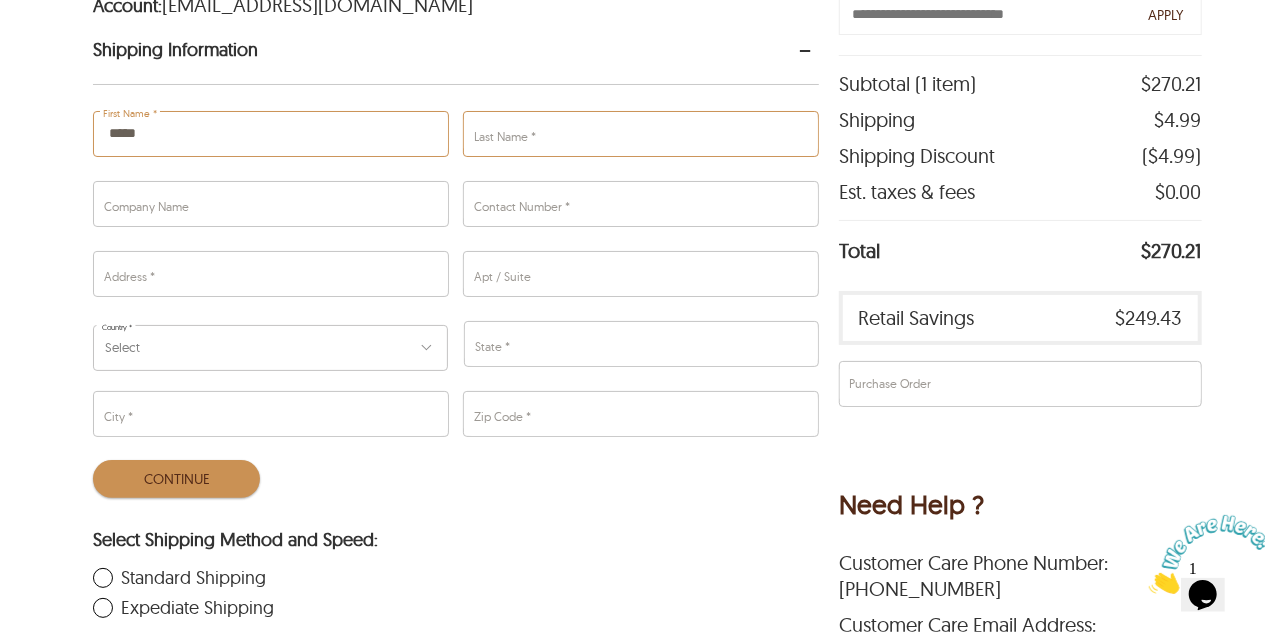 type on "*****" 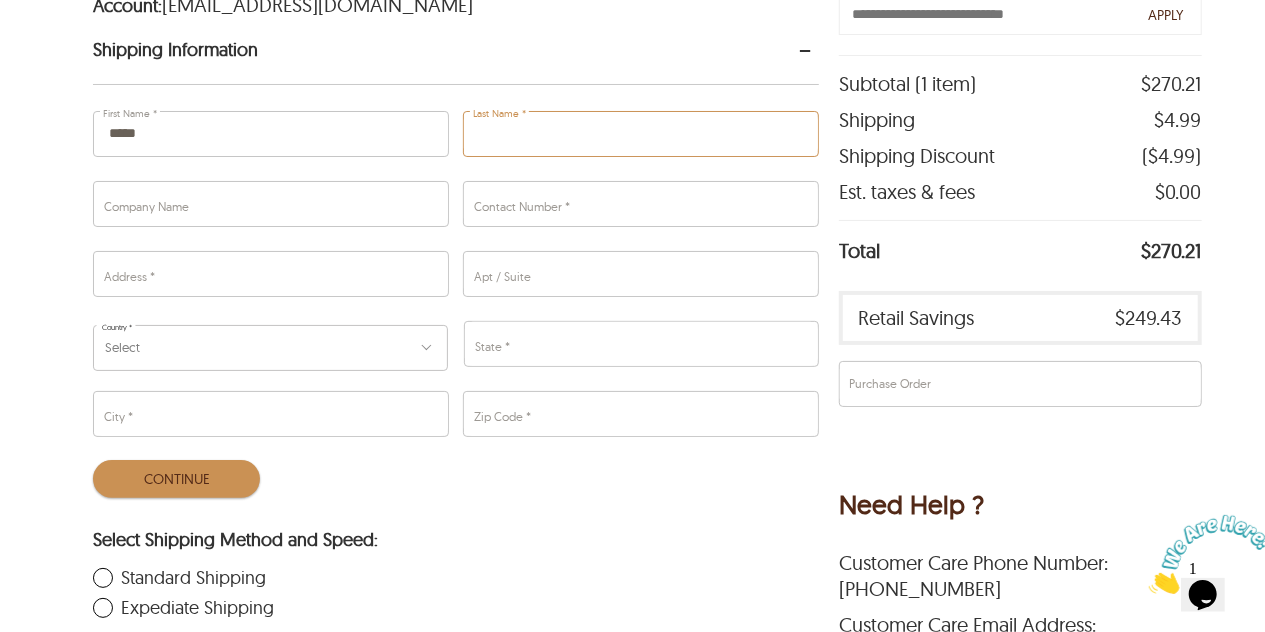 click on "Last Name *" at bounding box center (641, 134) 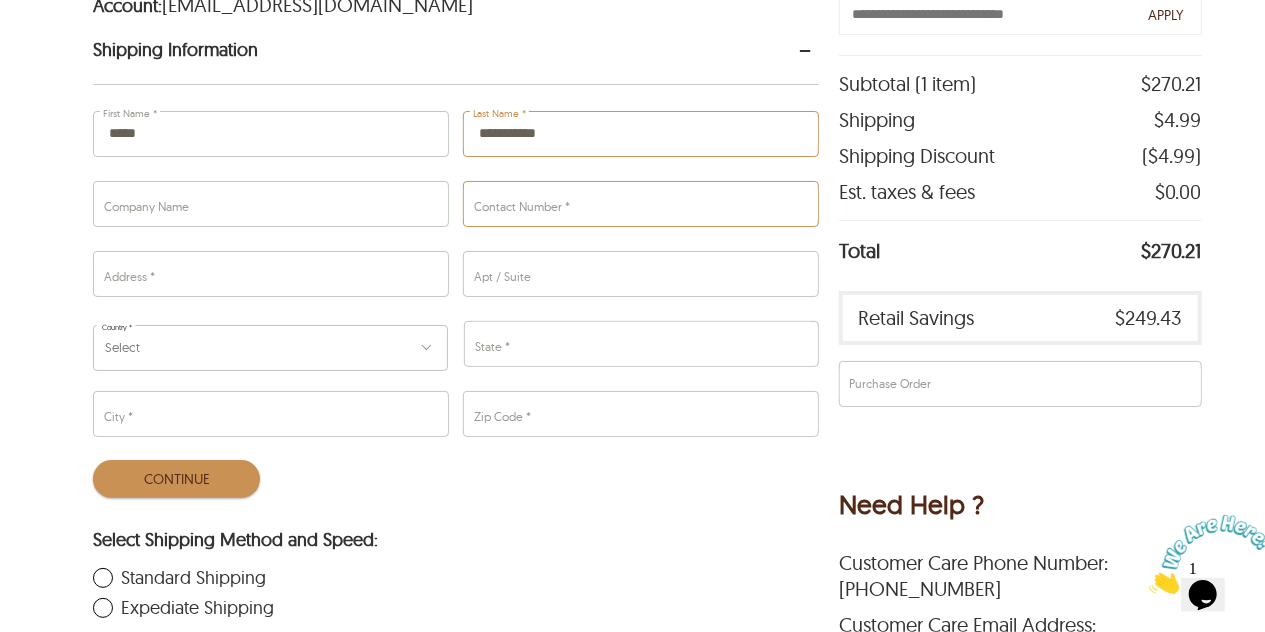type on "**********" 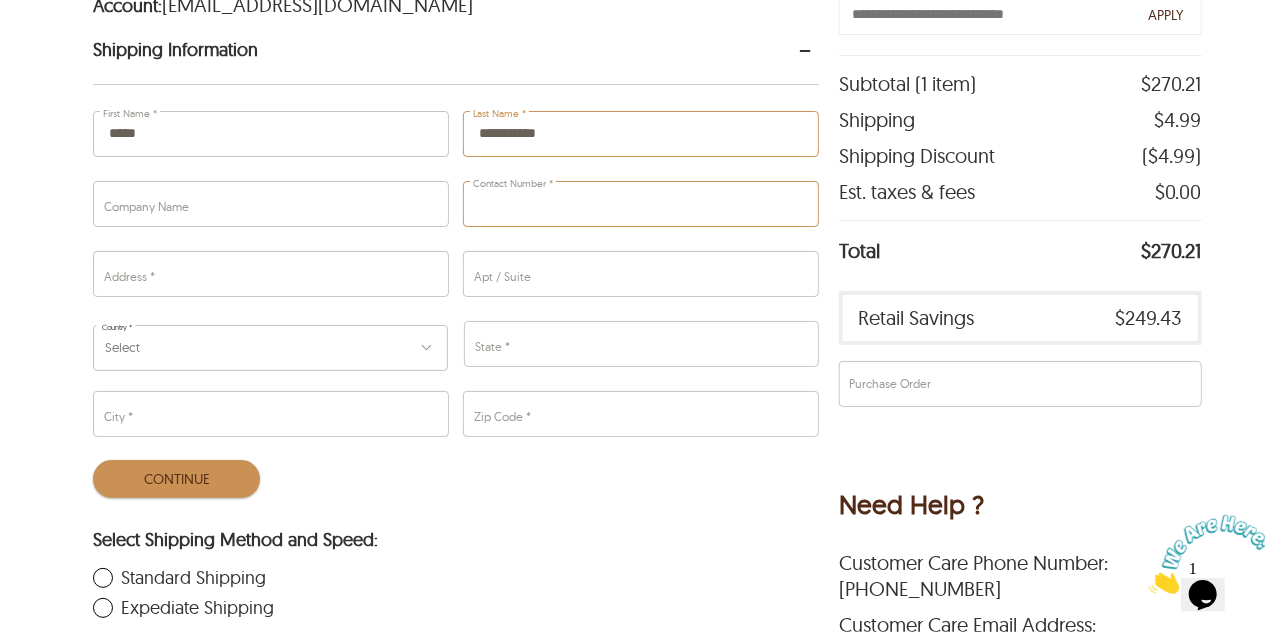 click on "Contact Number *" at bounding box center (641, 204) 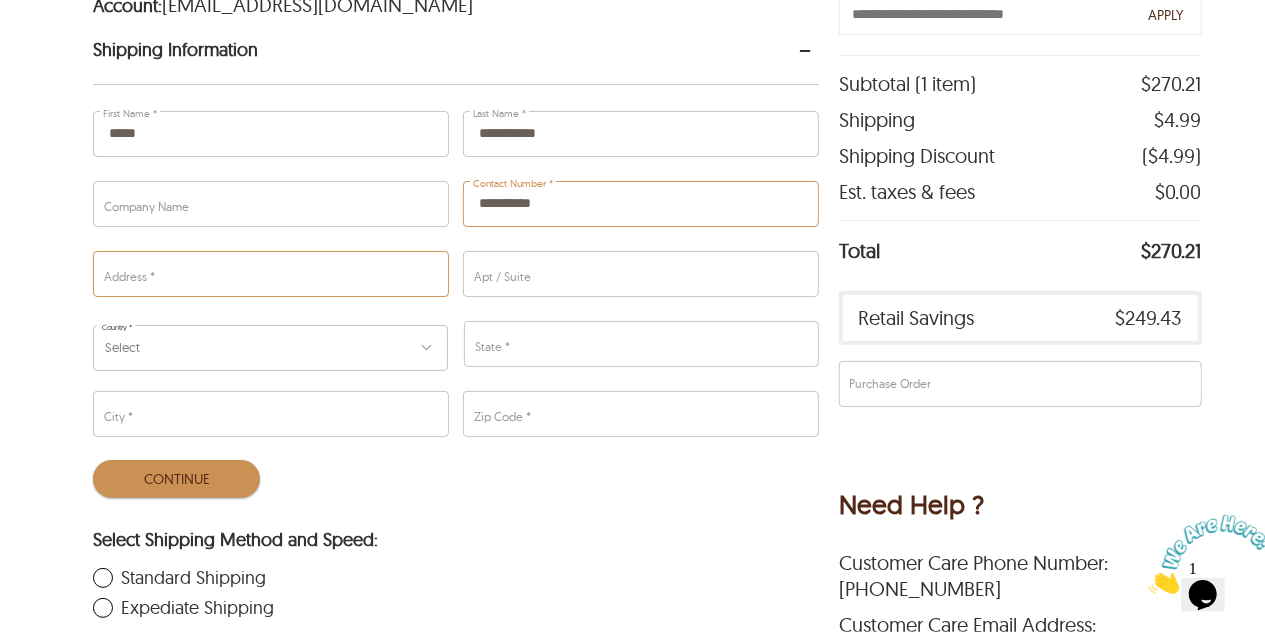 type on "**********" 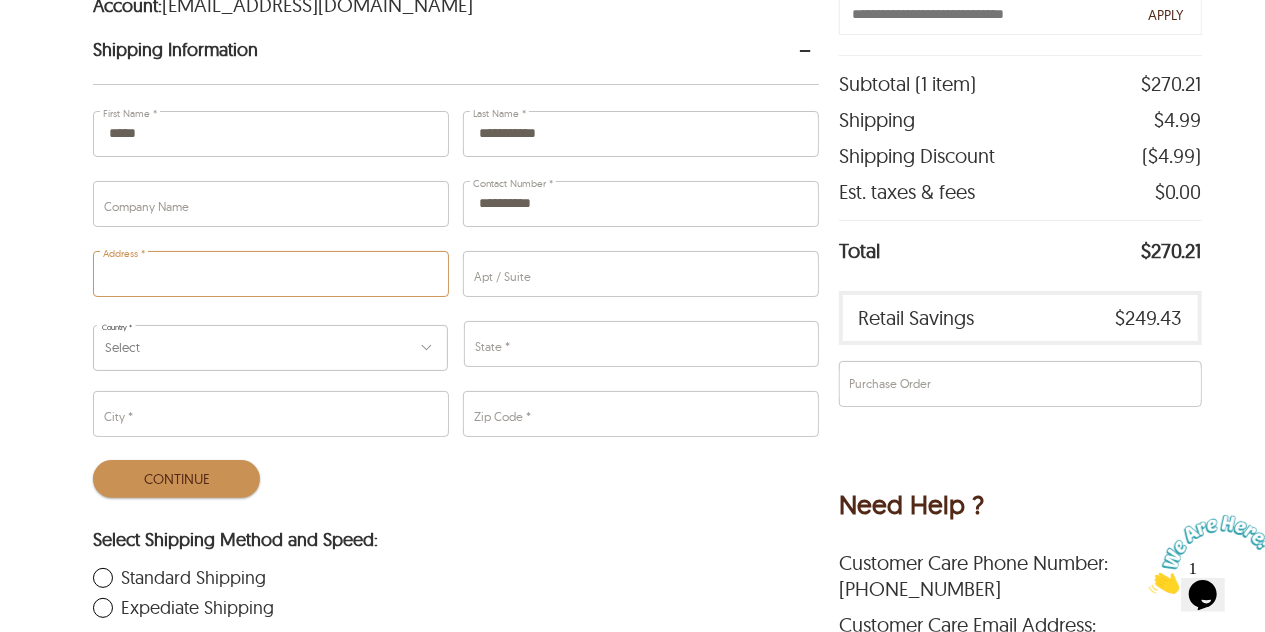 click on "Address *" at bounding box center [271, 274] 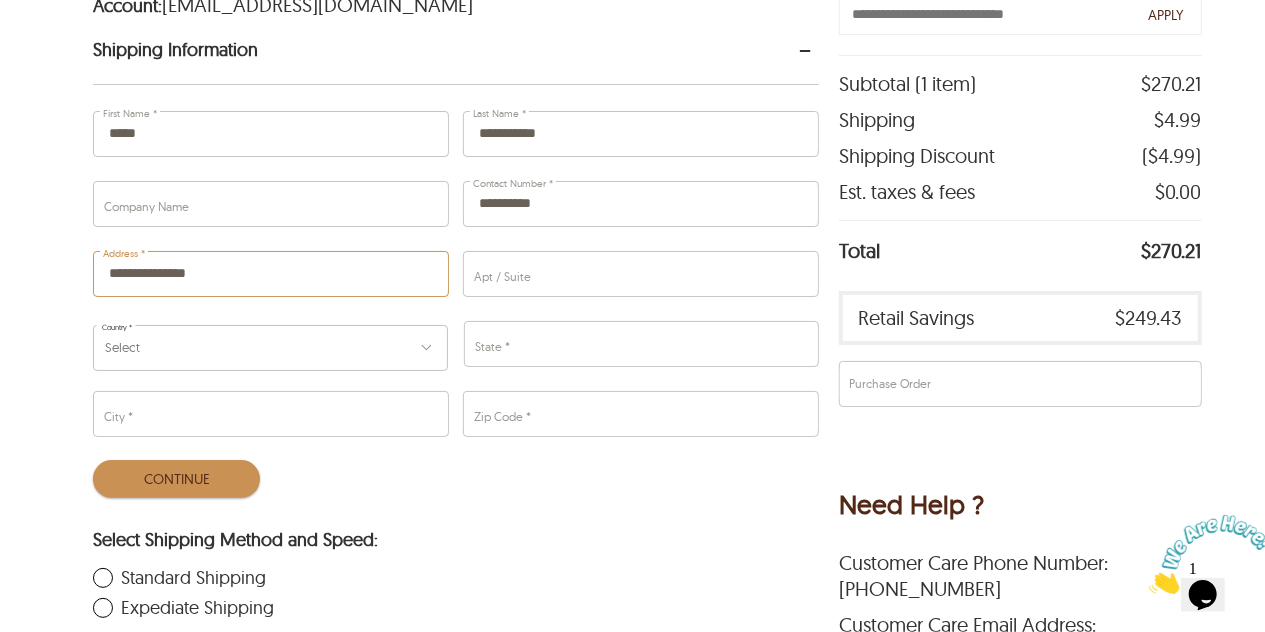 type on "**********" 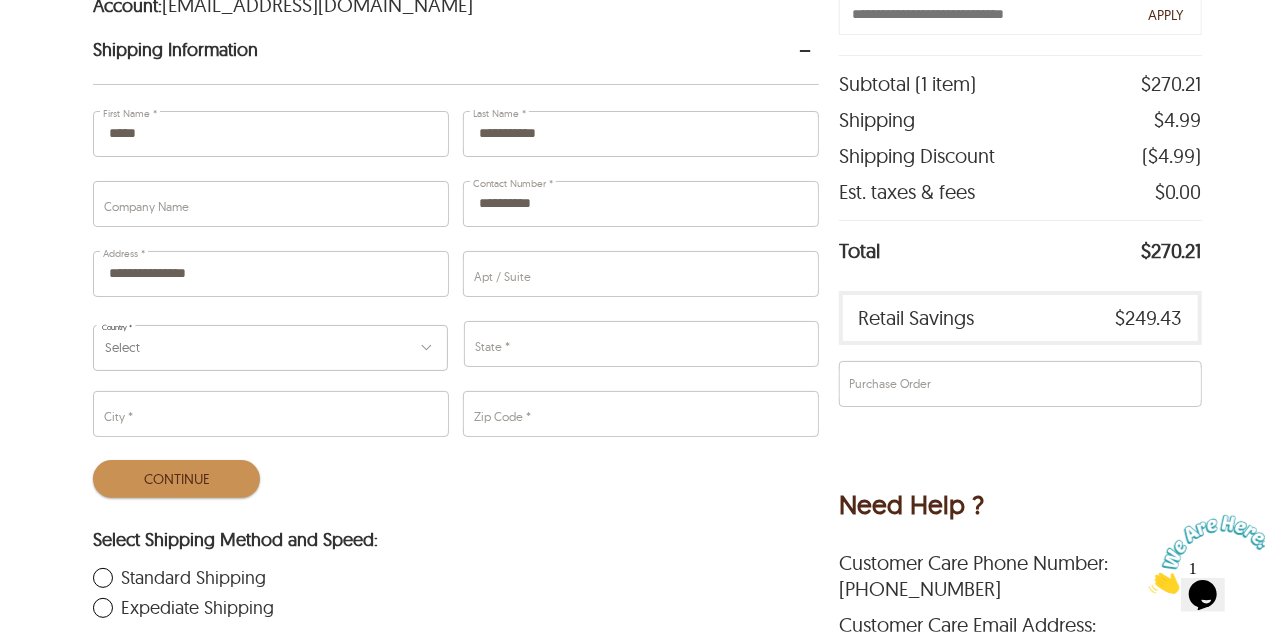click on "Select" at bounding box center [270, 348] 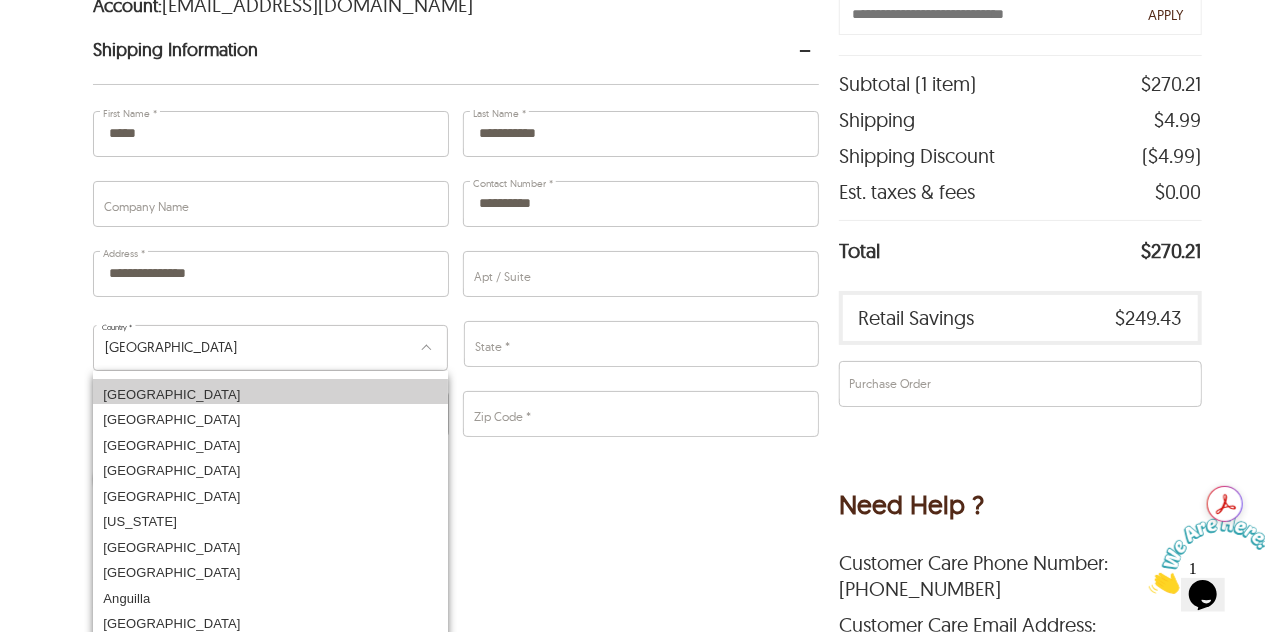 click on "[GEOGRAPHIC_DATA]" at bounding box center [270, 392] 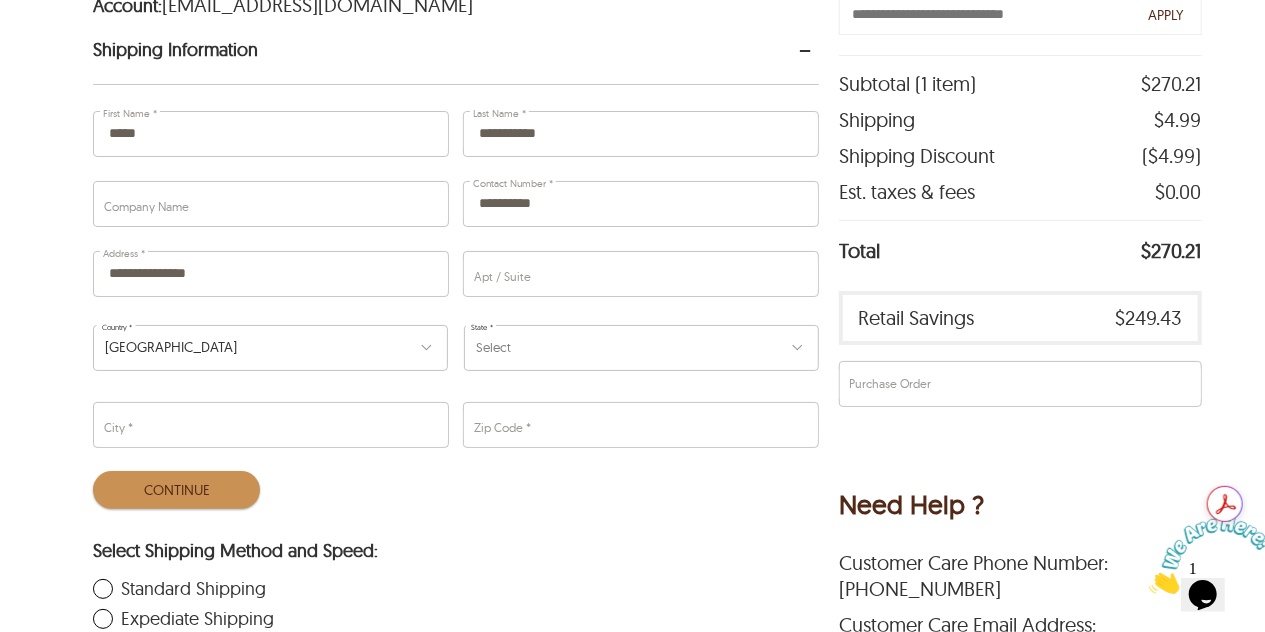 drag, startPoint x: 522, startPoint y: 319, endPoint x: 540, endPoint y: 327, distance: 19.697716 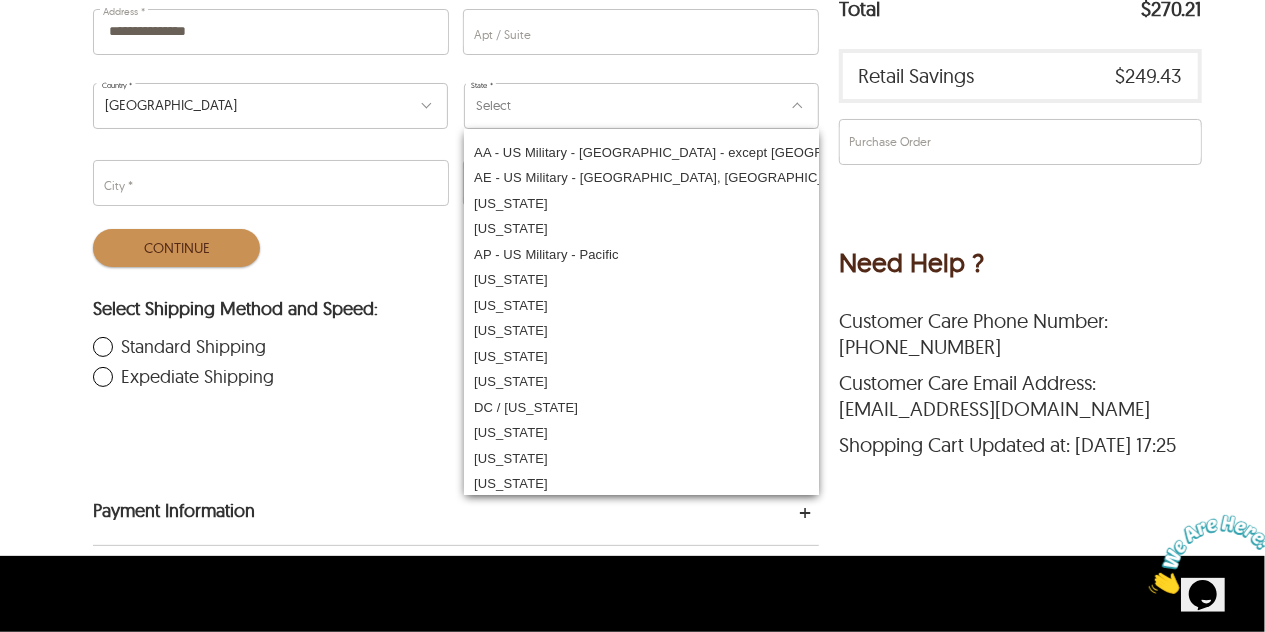 scroll, scrollTop: 474, scrollLeft: 0, axis: vertical 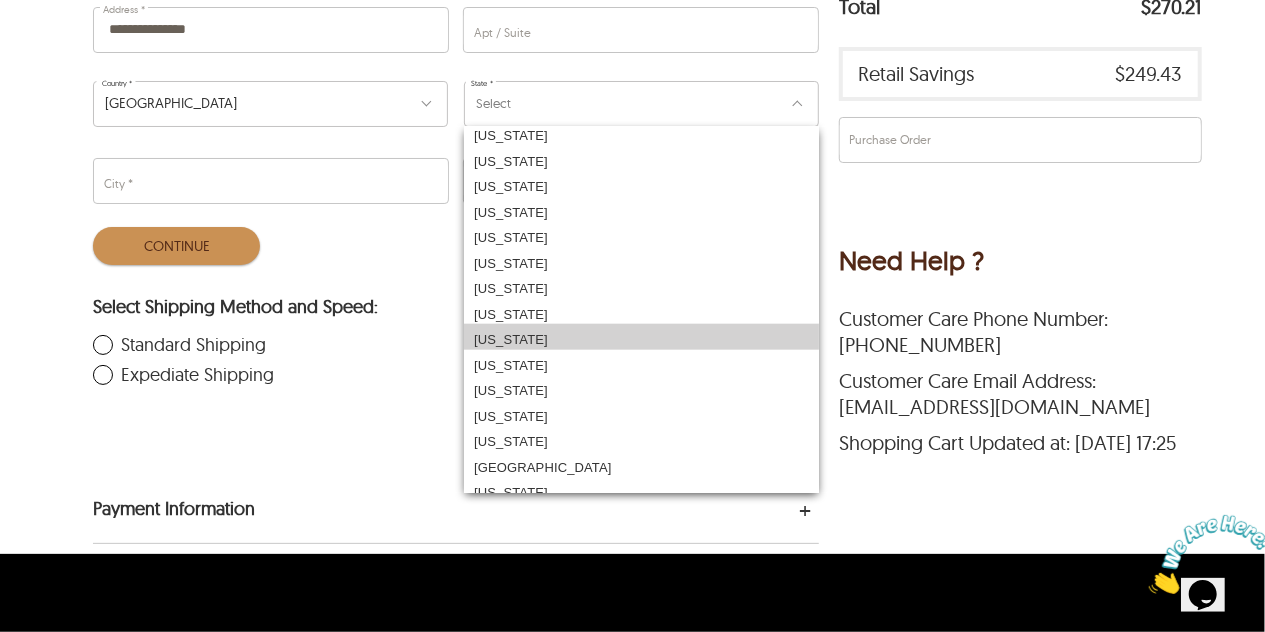 click on "[US_STATE]" at bounding box center [641, 337] 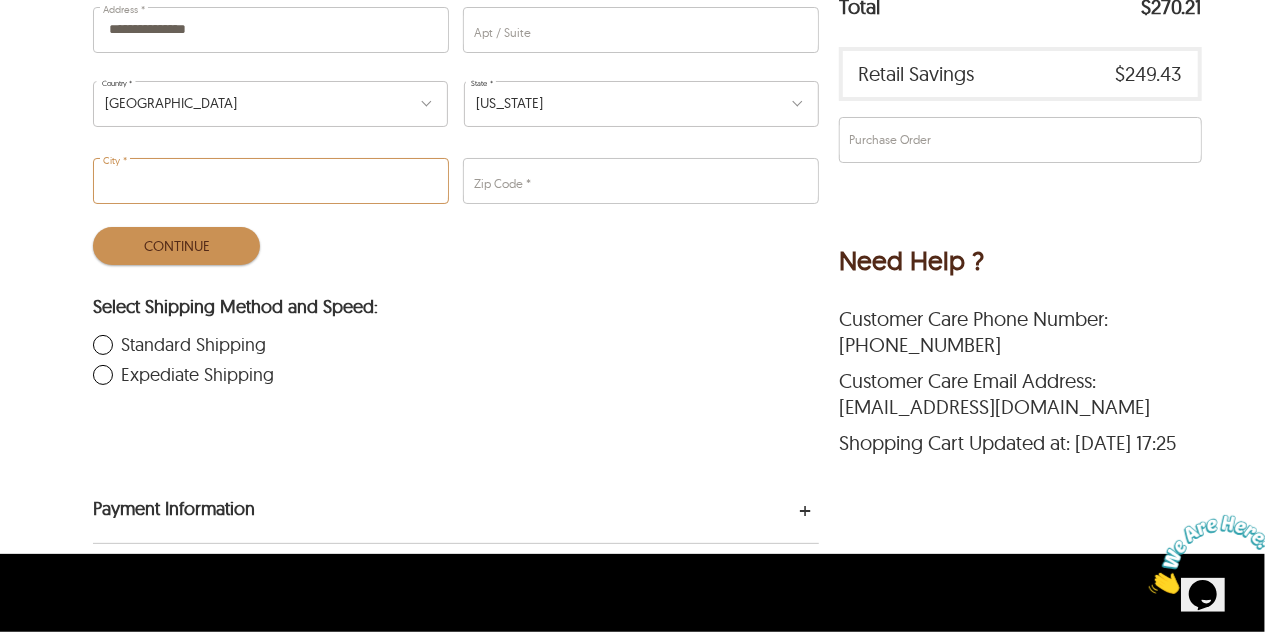 click on "City *" at bounding box center (271, 181) 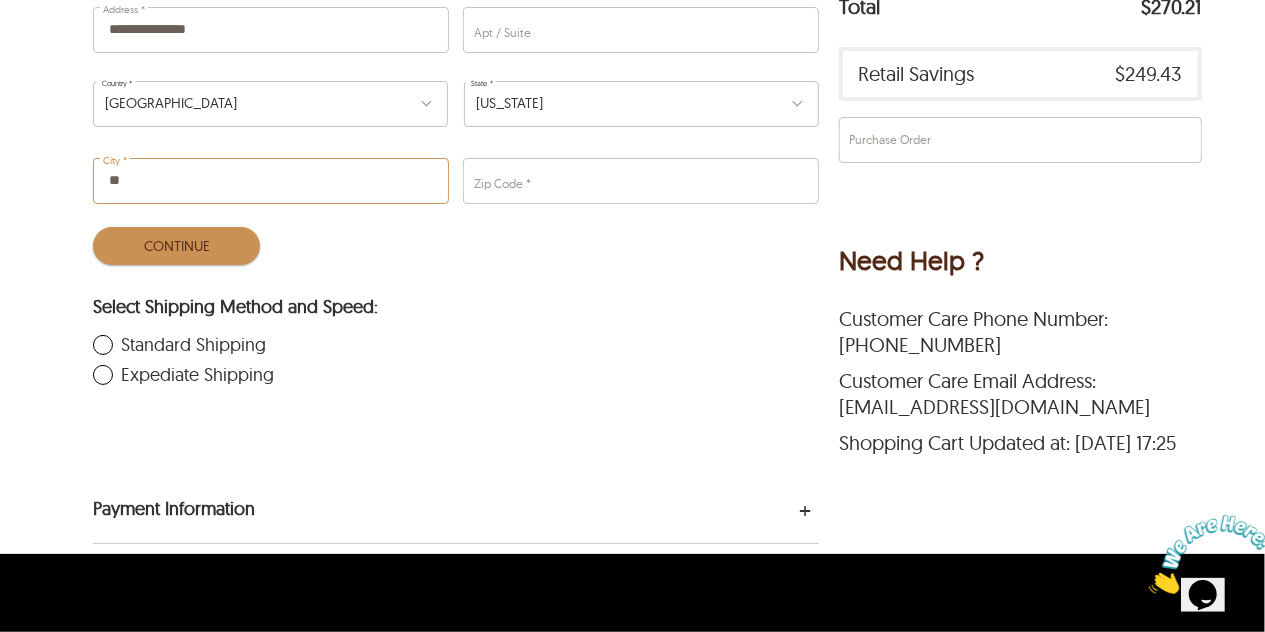 type on "*" 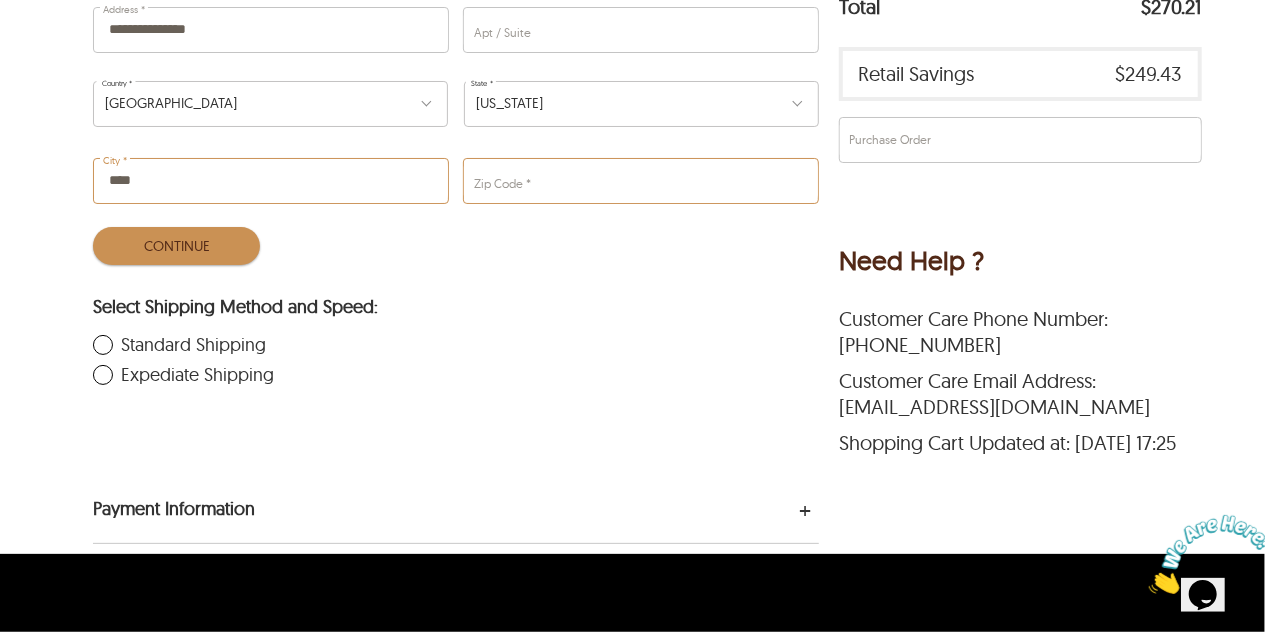 type on "****" 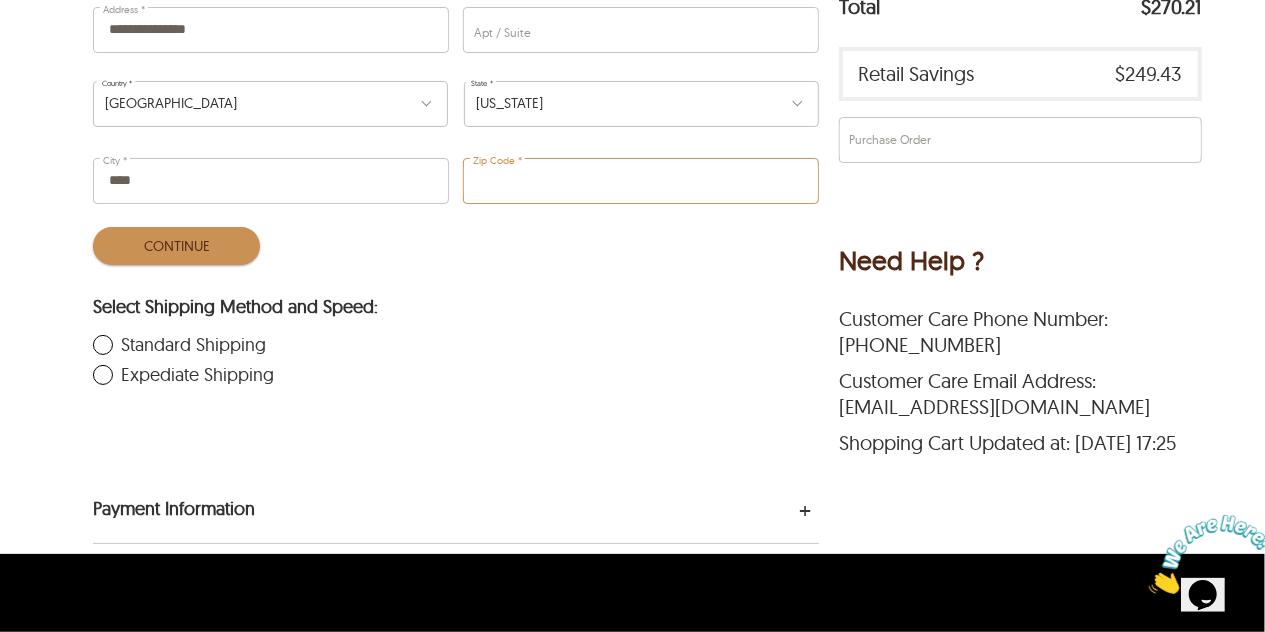 click on "Zip Code *" at bounding box center (641, 181) 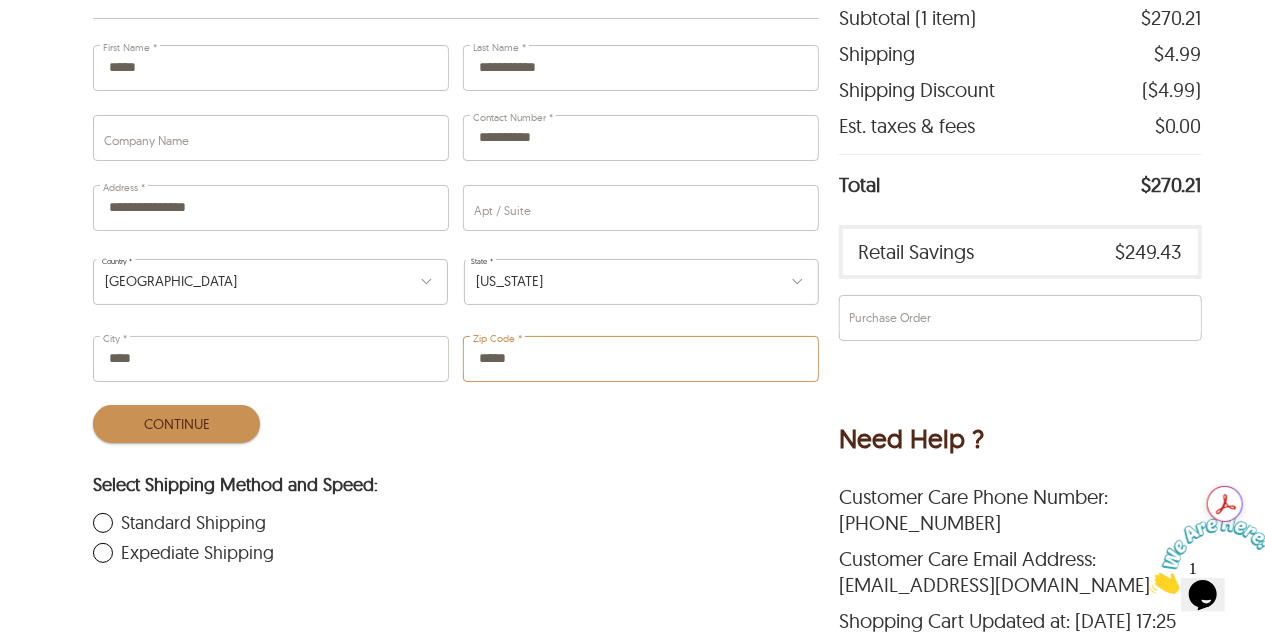 scroll, scrollTop: 300, scrollLeft: 0, axis: vertical 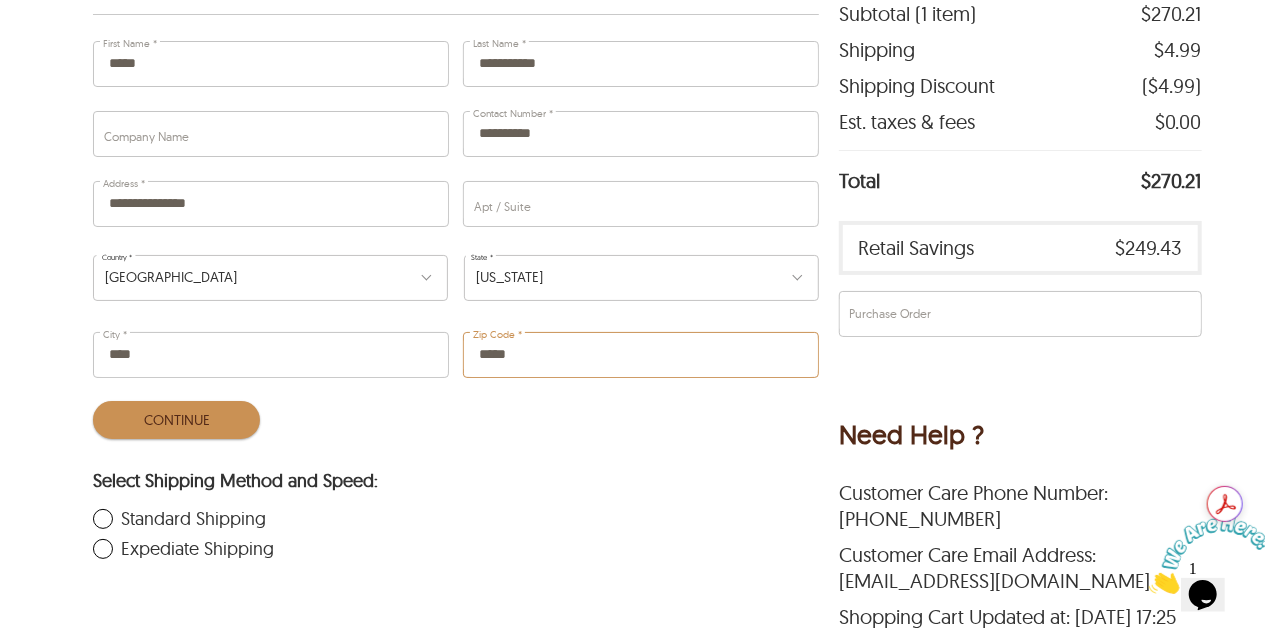 type on "*****" 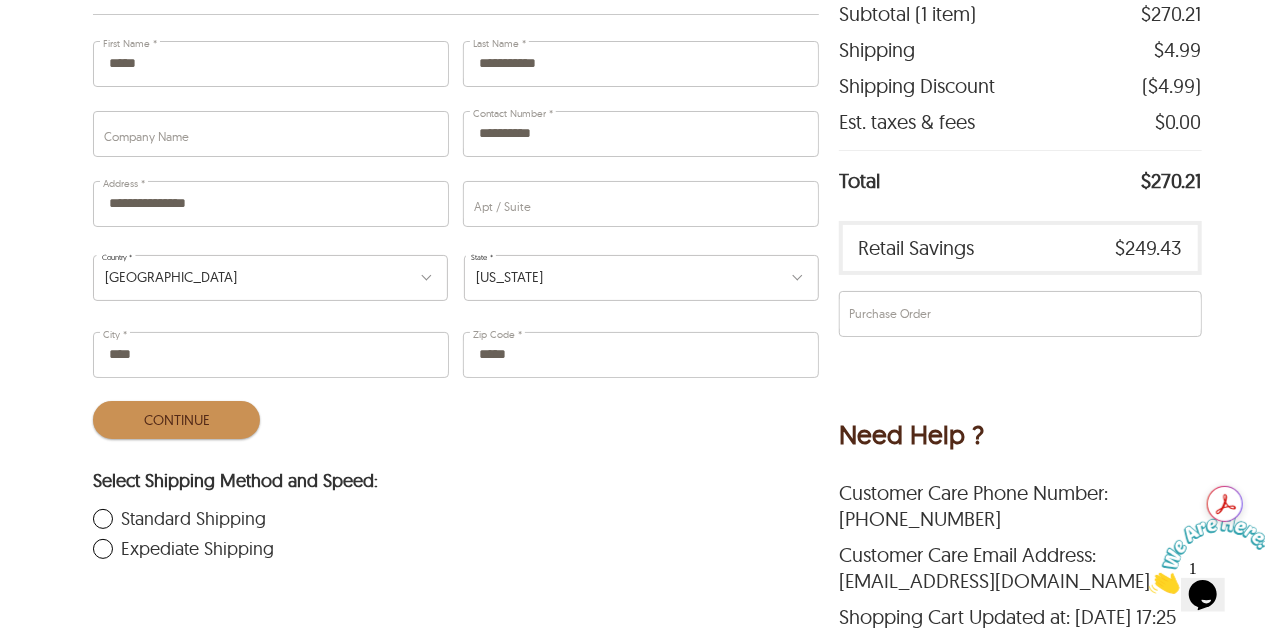 click on "Continue" at bounding box center (176, 420) 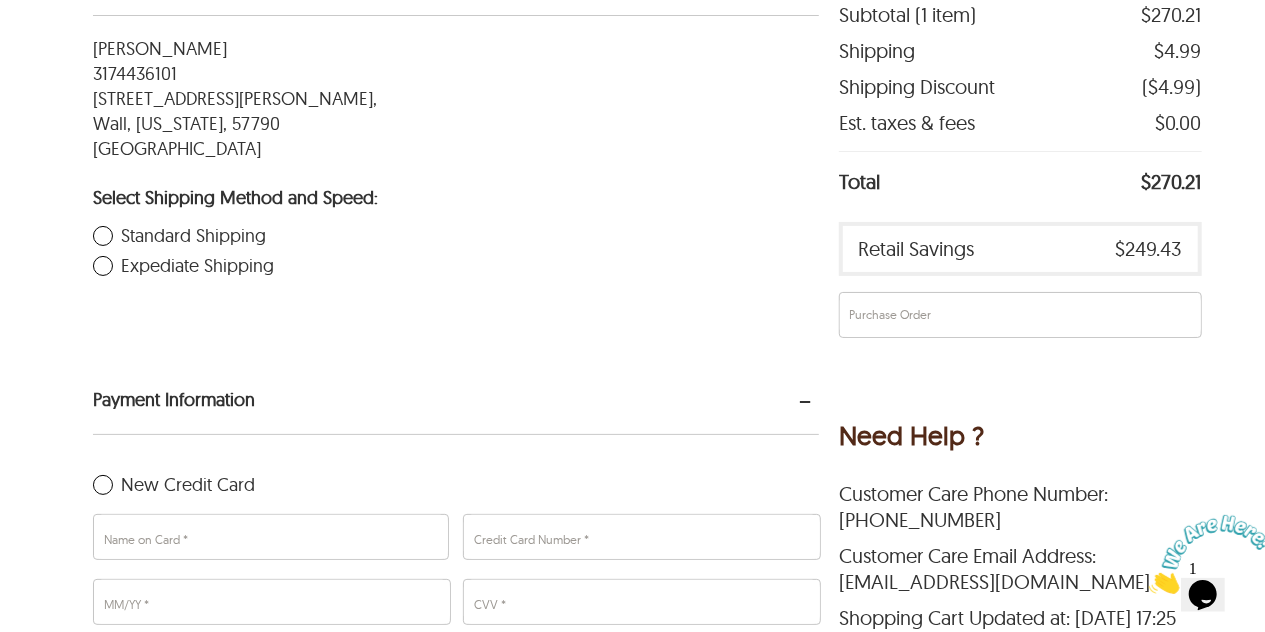 scroll, scrollTop: 182, scrollLeft: 0, axis: vertical 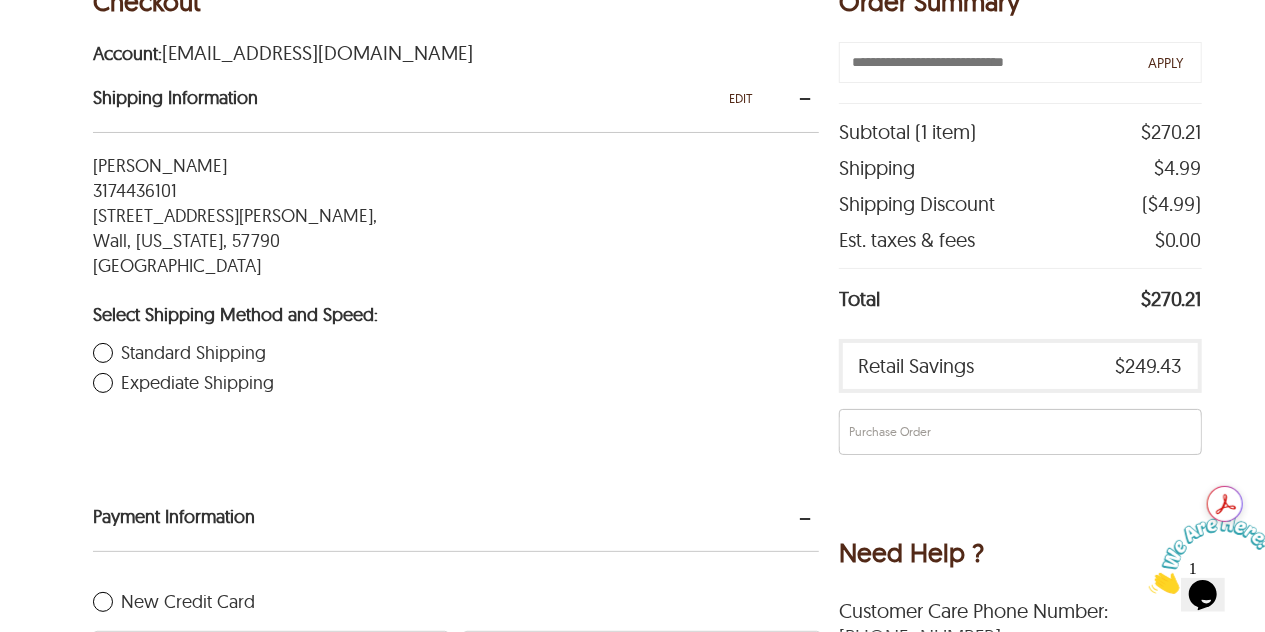 click on "Expediate Shipping" at bounding box center [443, 383] 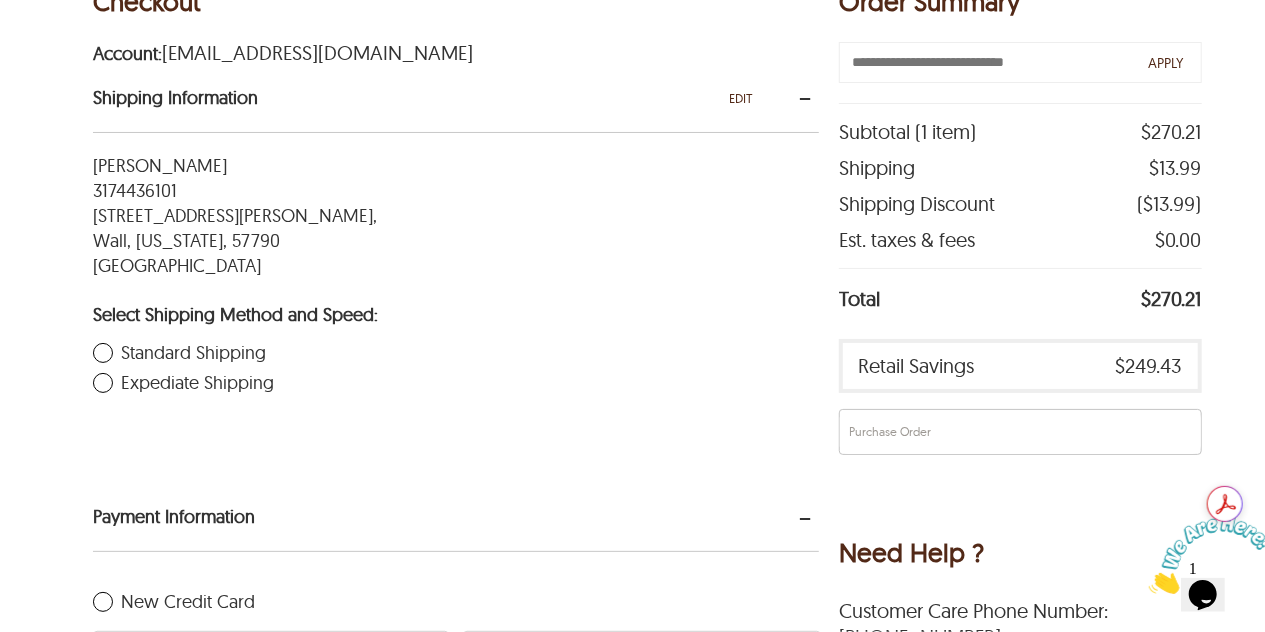 click on "Standard Shipping" at bounding box center (443, 353) 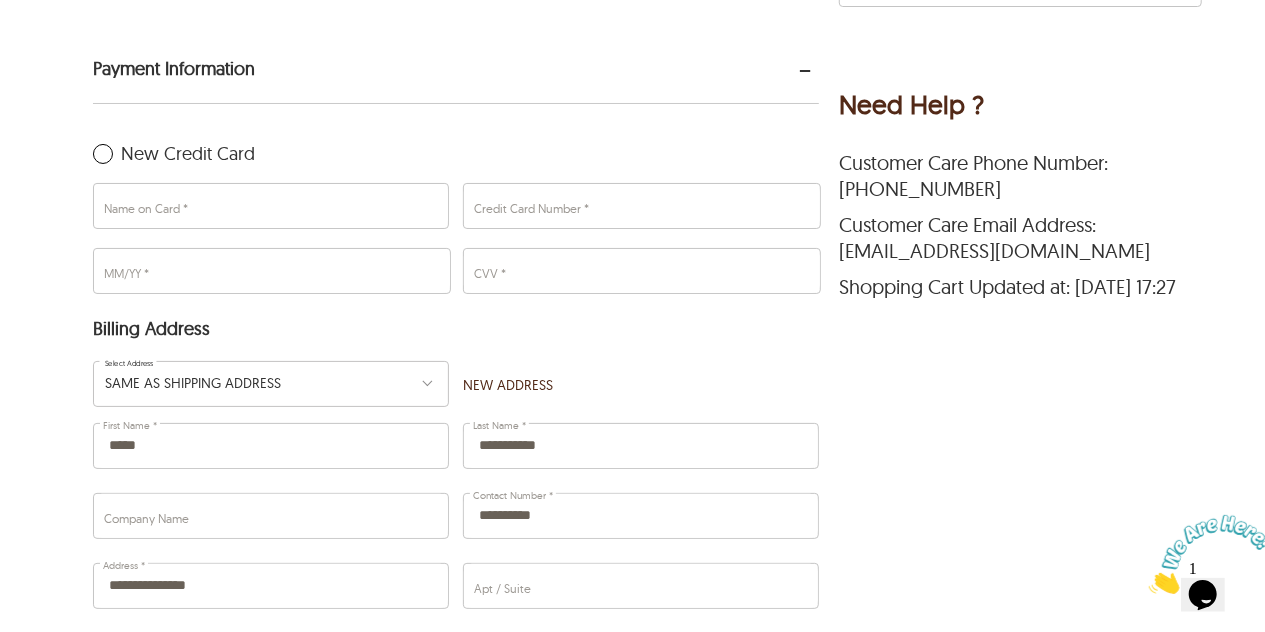 scroll, scrollTop: 631, scrollLeft: 0, axis: vertical 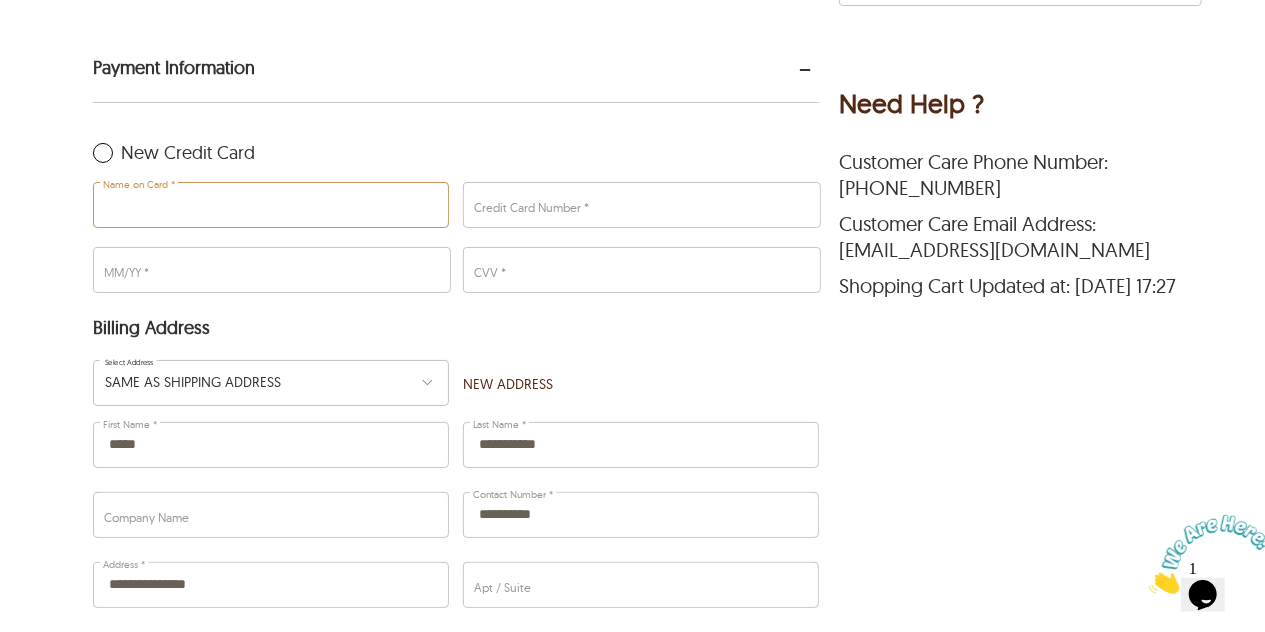 click on "Name on Card *" at bounding box center (271, 205) 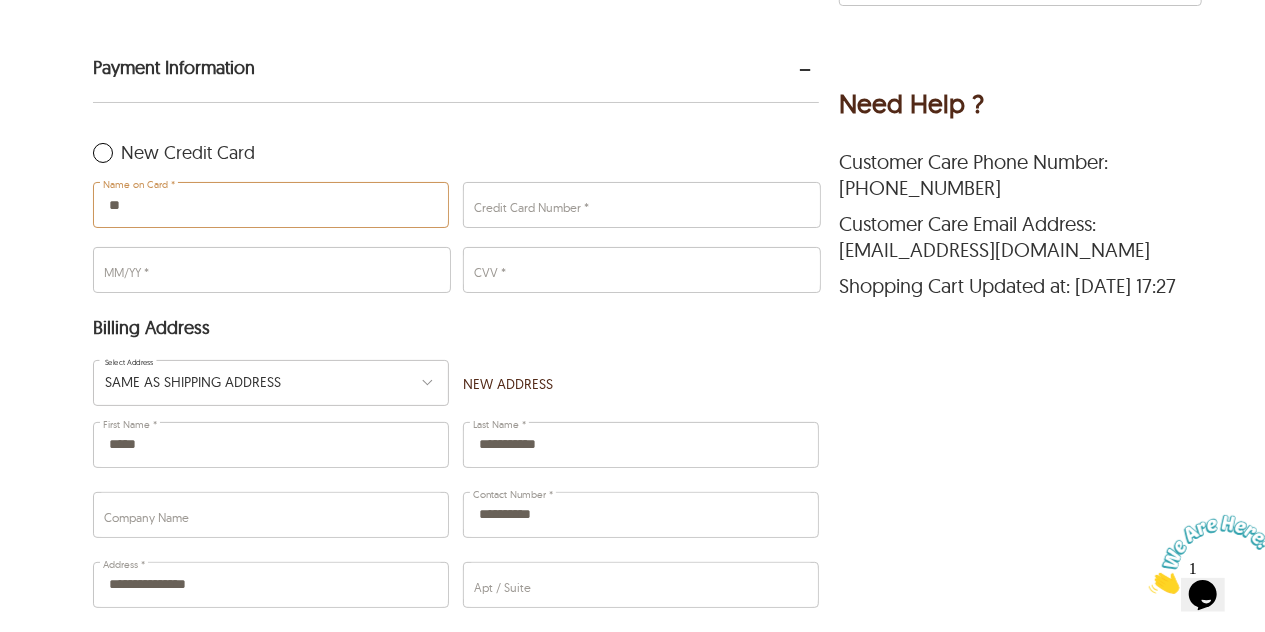 type on "*" 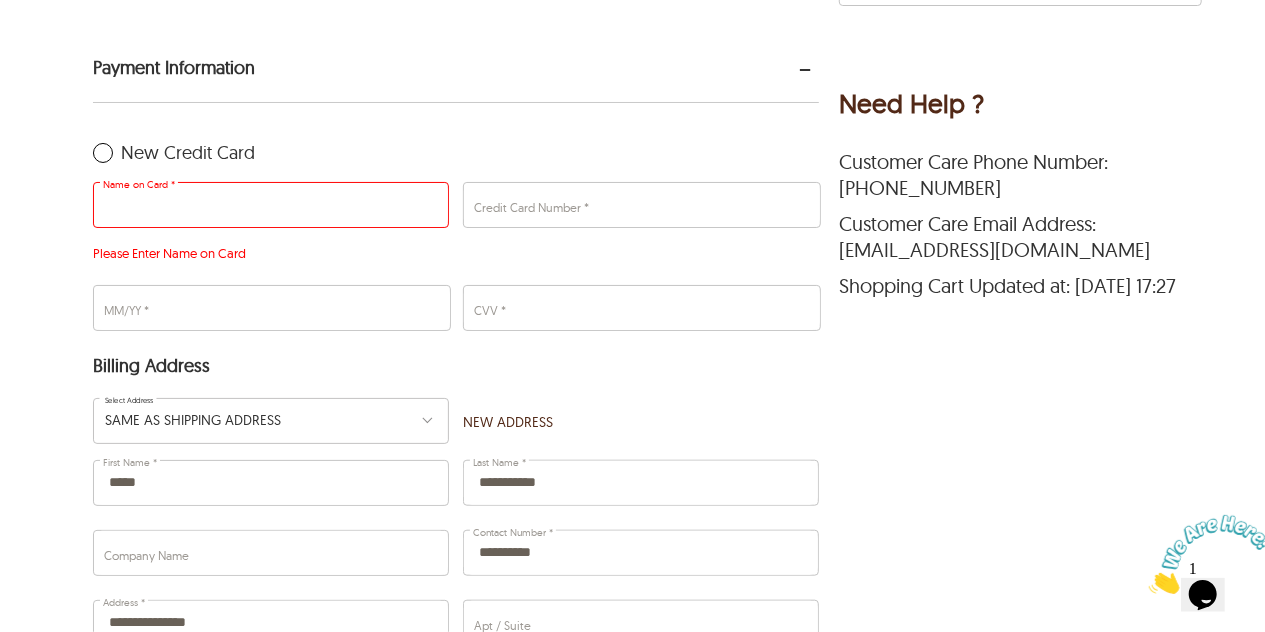 type on "*" 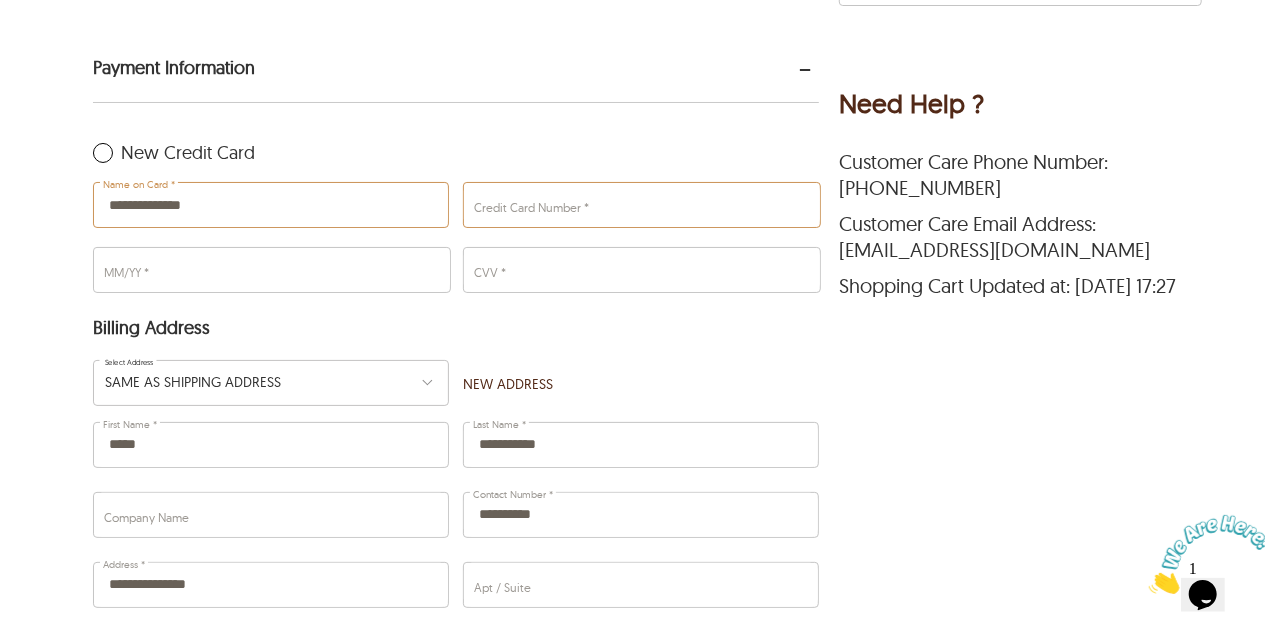 type on "**********" 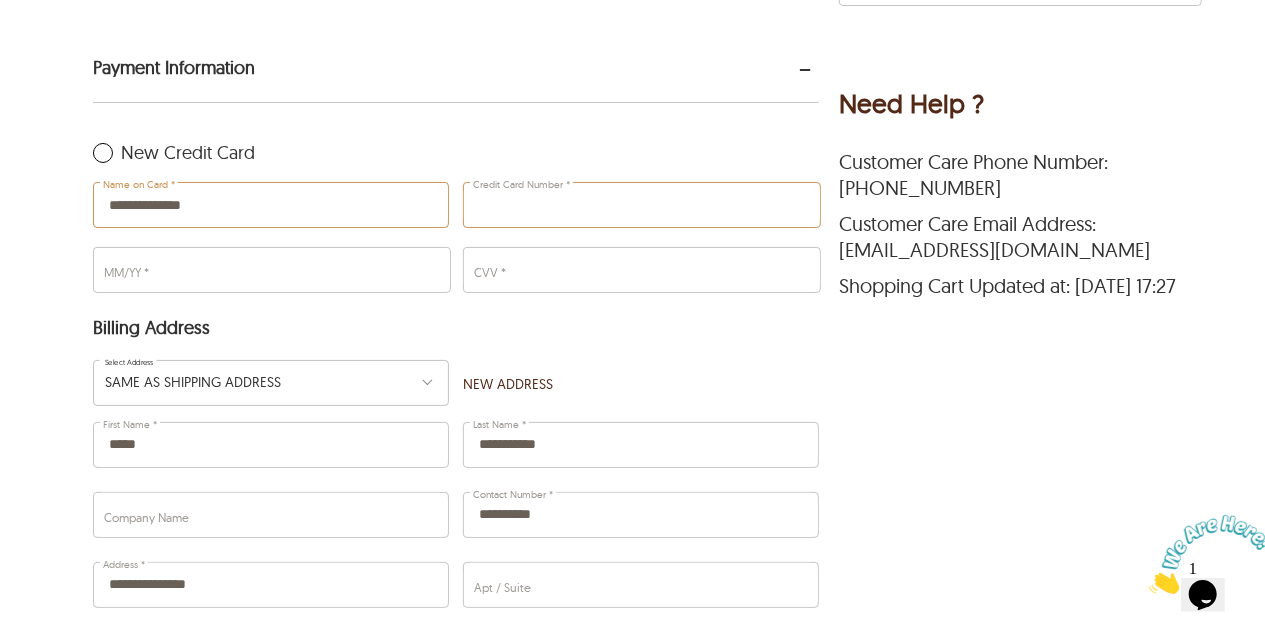 click on "Credit Card Number *" at bounding box center [642, 205] 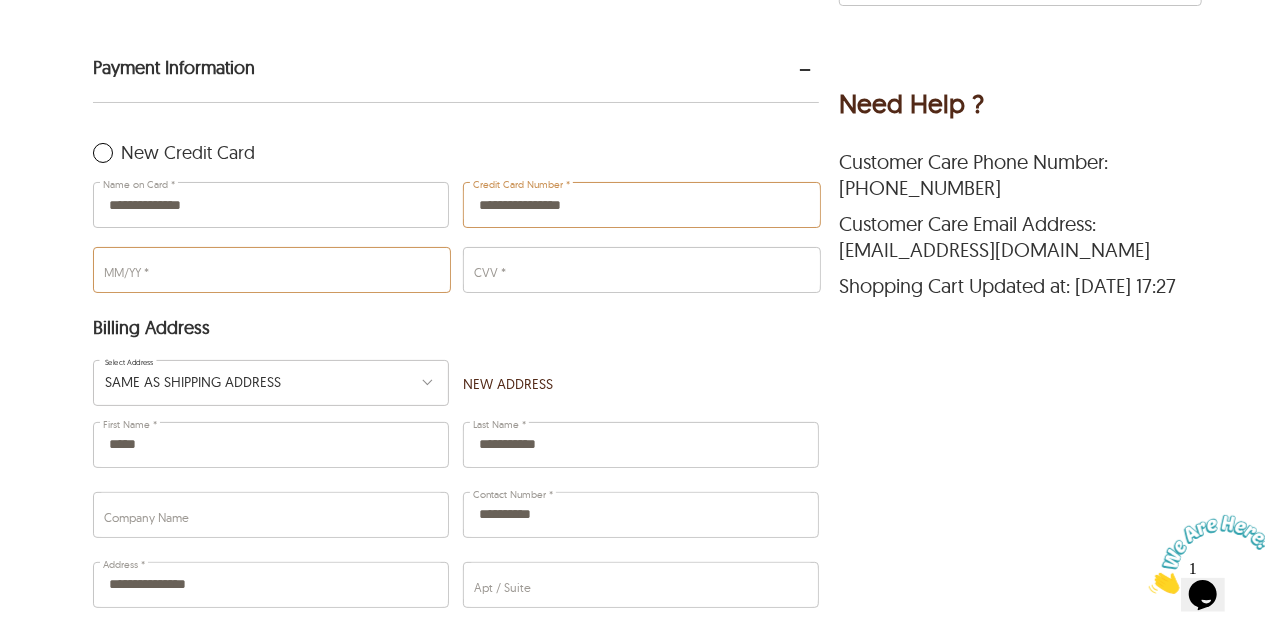 type on "**********" 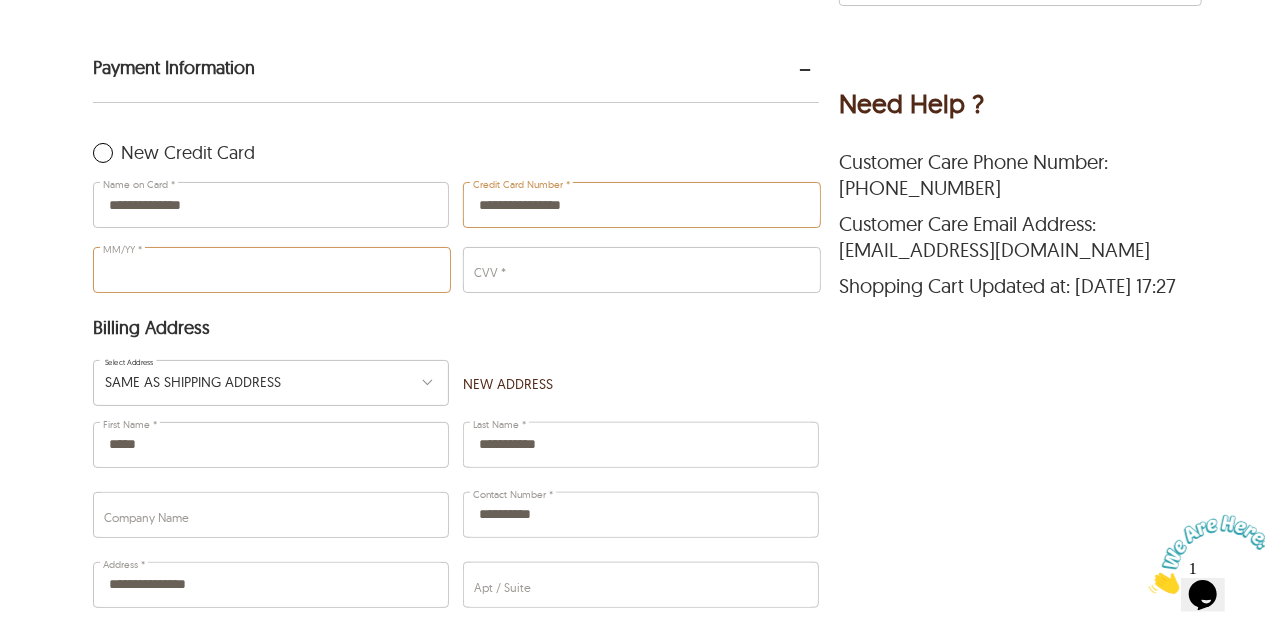 click on "MM/YY *" at bounding box center (272, 270) 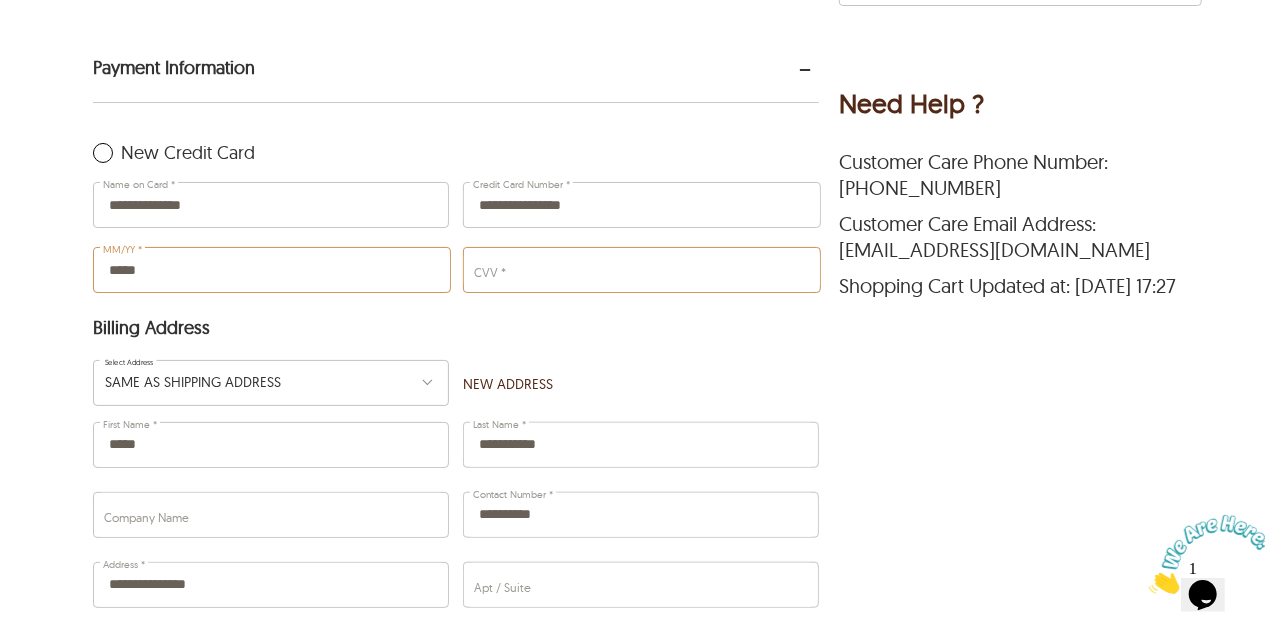 type on "*****" 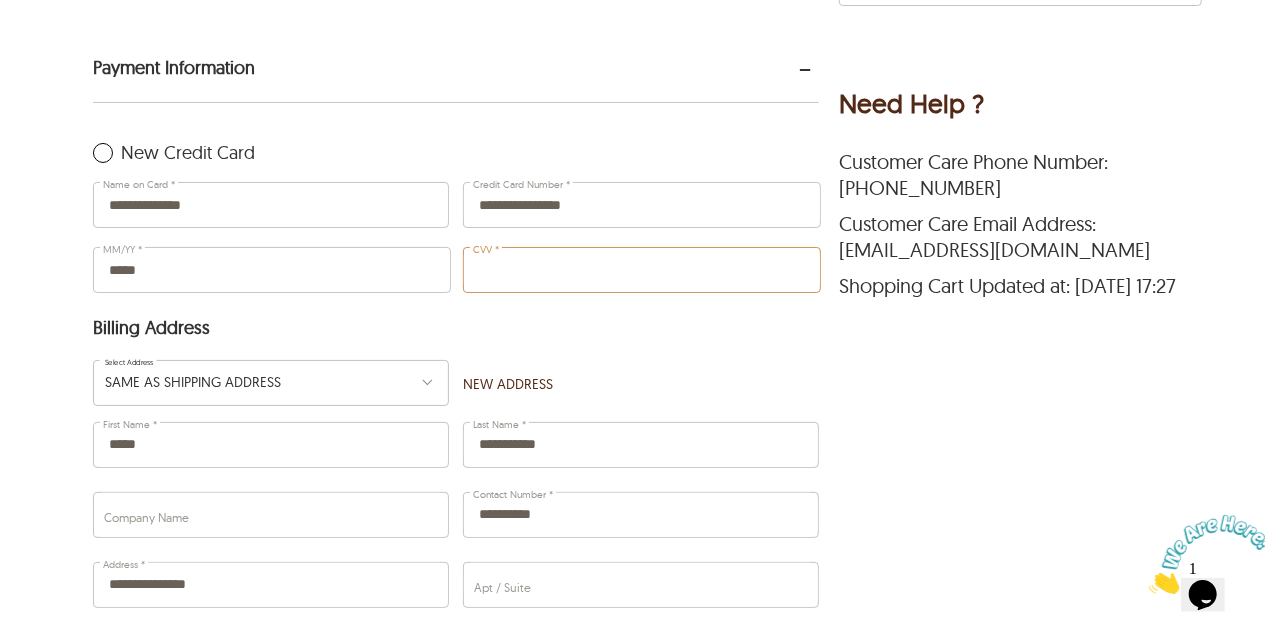 click on "CVV *" at bounding box center [642, 270] 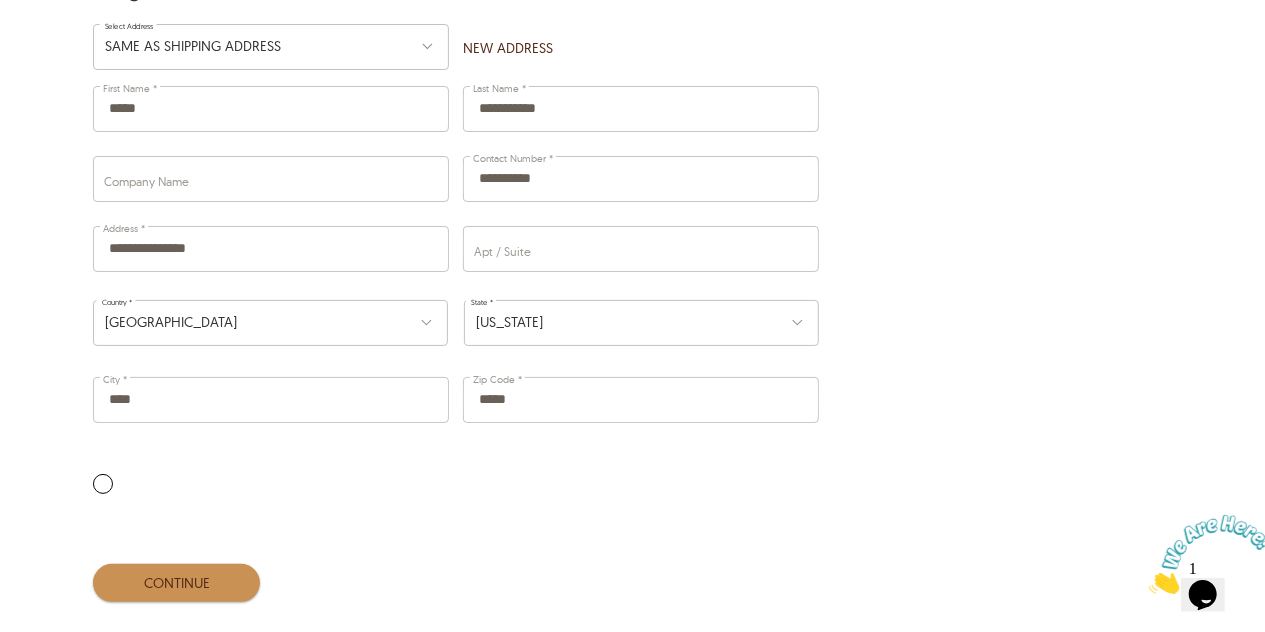scroll, scrollTop: 968, scrollLeft: 0, axis: vertical 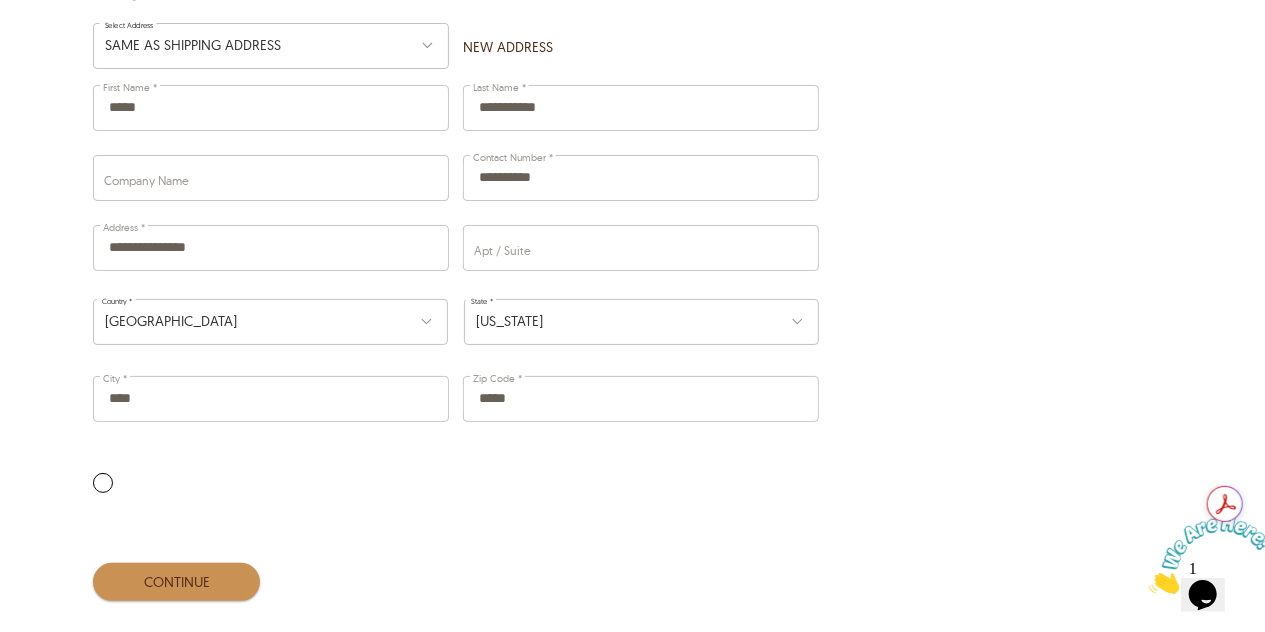 type on "***" 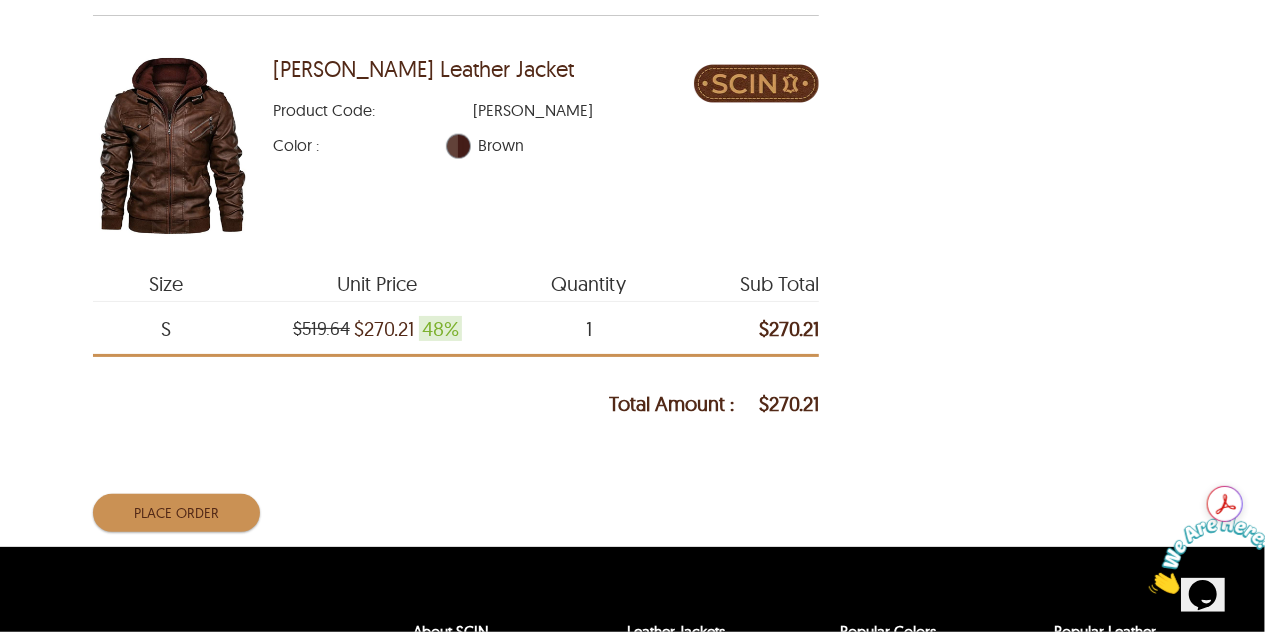 scroll, scrollTop: 1167, scrollLeft: 0, axis: vertical 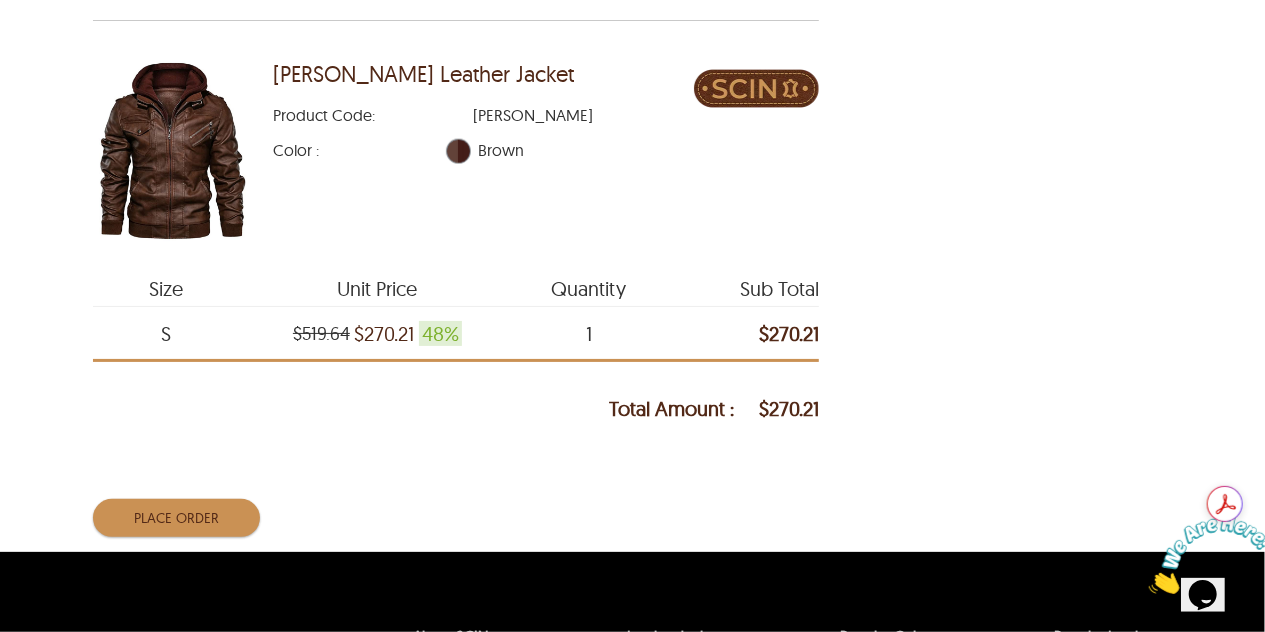 click on "Place Order" at bounding box center (176, 518) 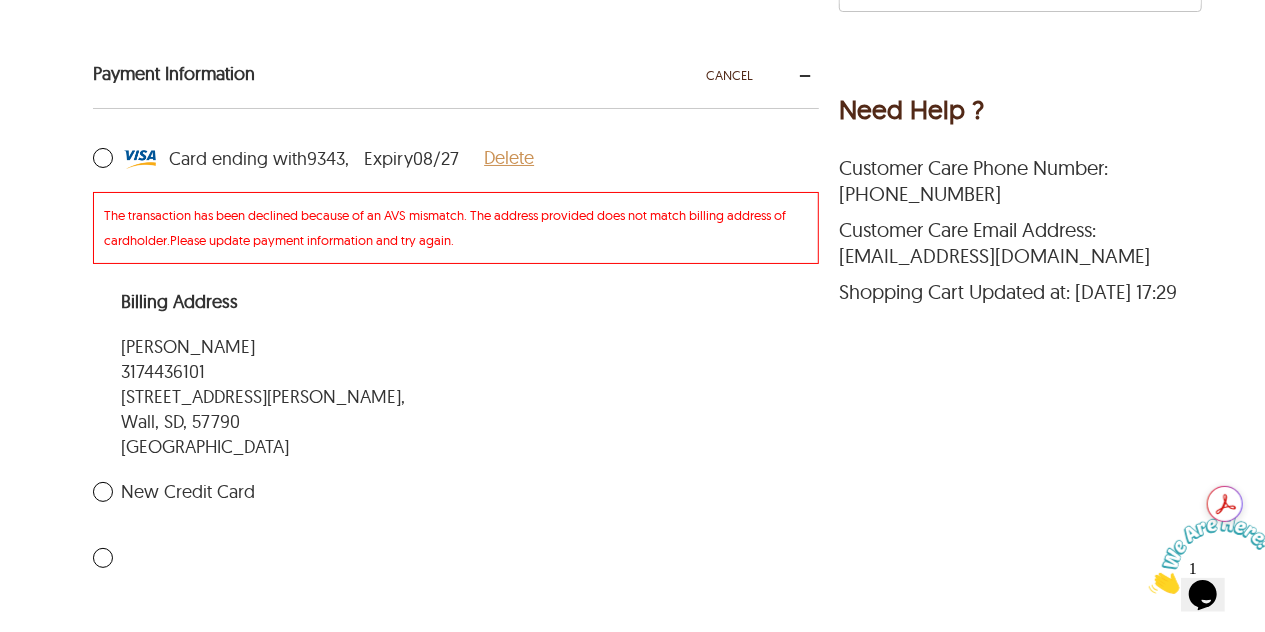 scroll, scrollTop: 626, scrollLeft: 0, axis: vertical 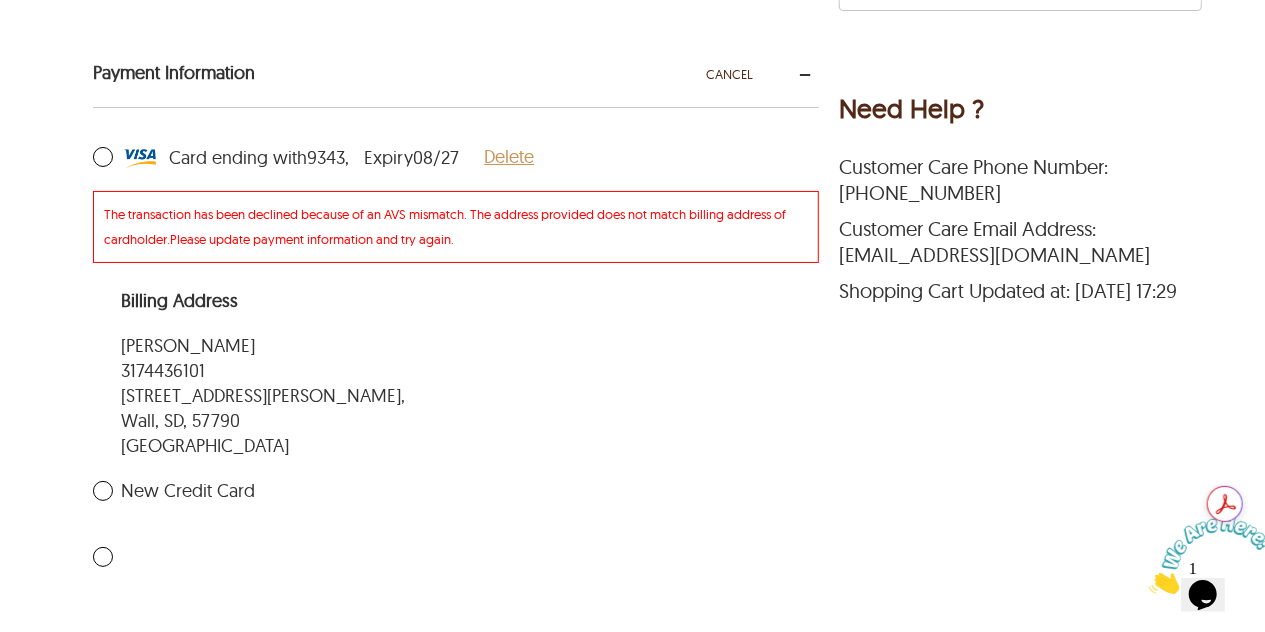 click on "New Credit Card" at bounding box center (174, 491) 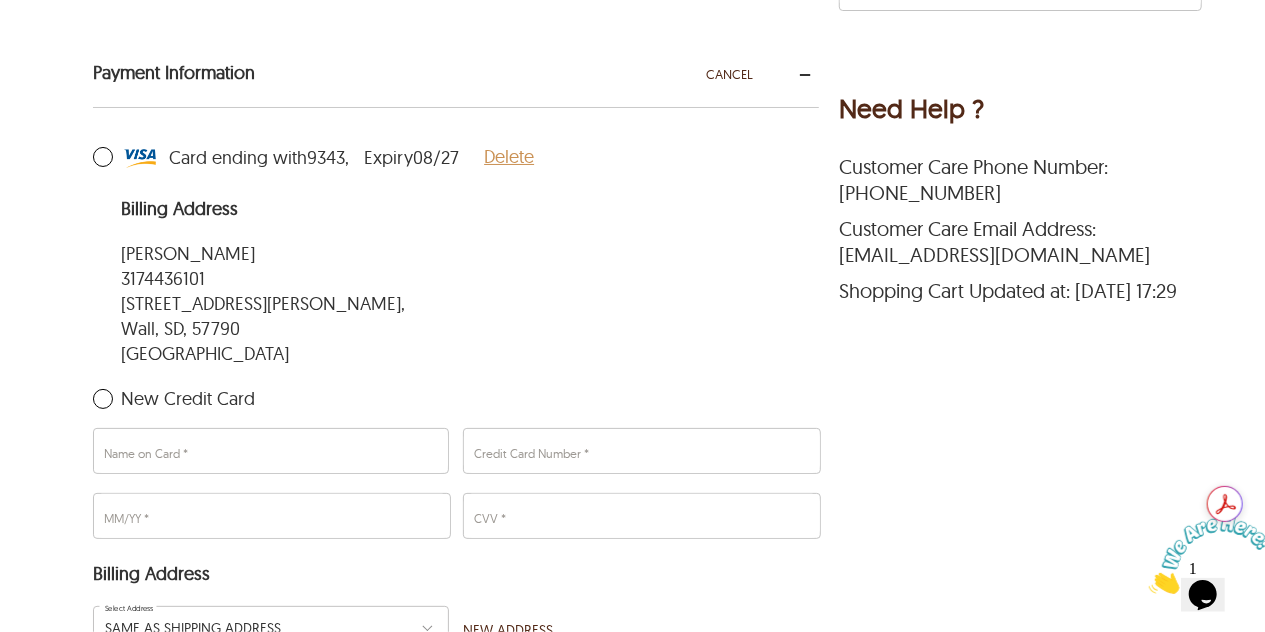 click on "New Credit Card" at bounding box center [174, 399] 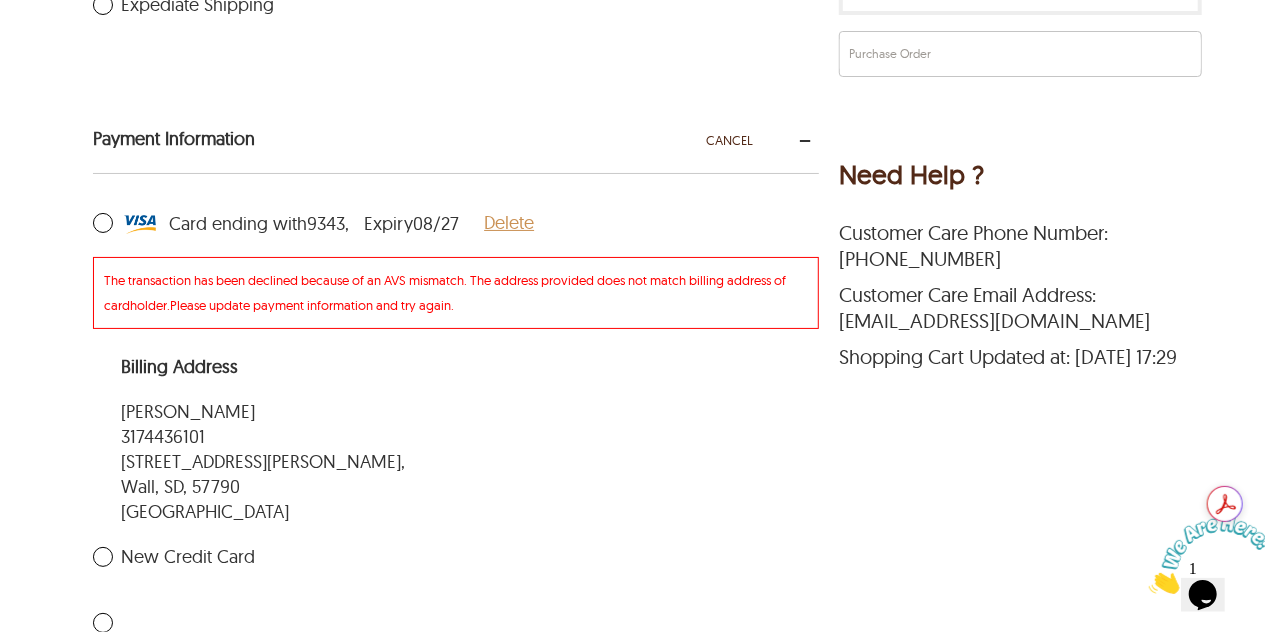 scroll, scrollTop: 559, scrollLeft: 0, axis: vertical 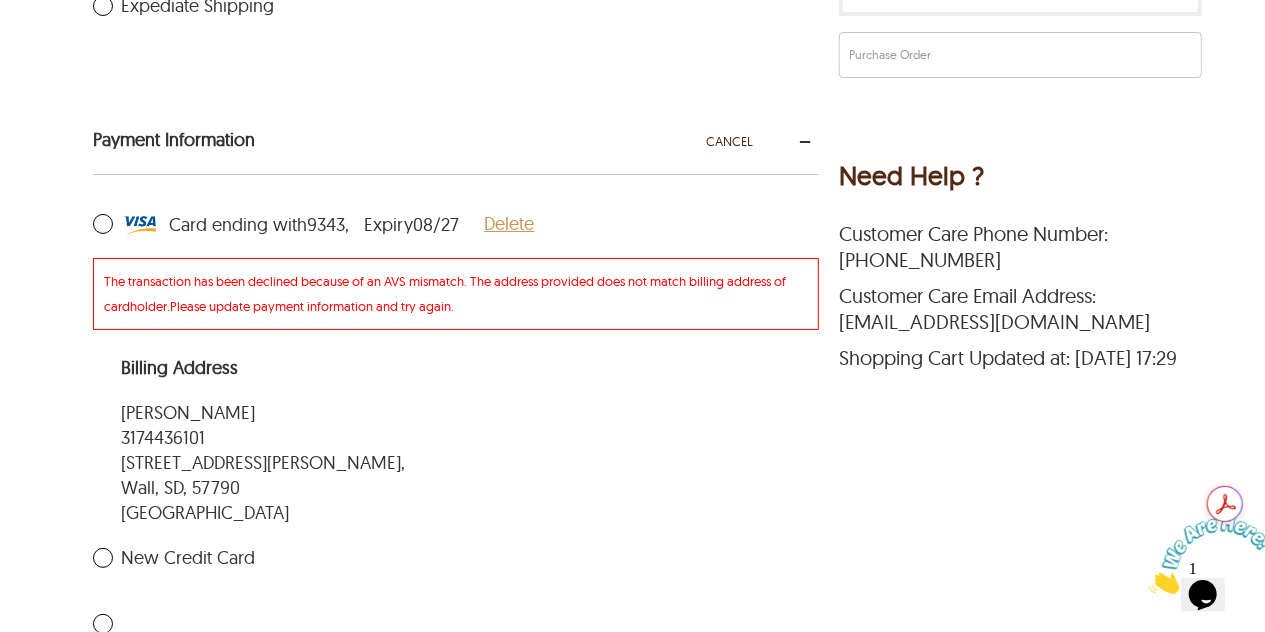 click on "Delete" at bounding box center [509, 223] 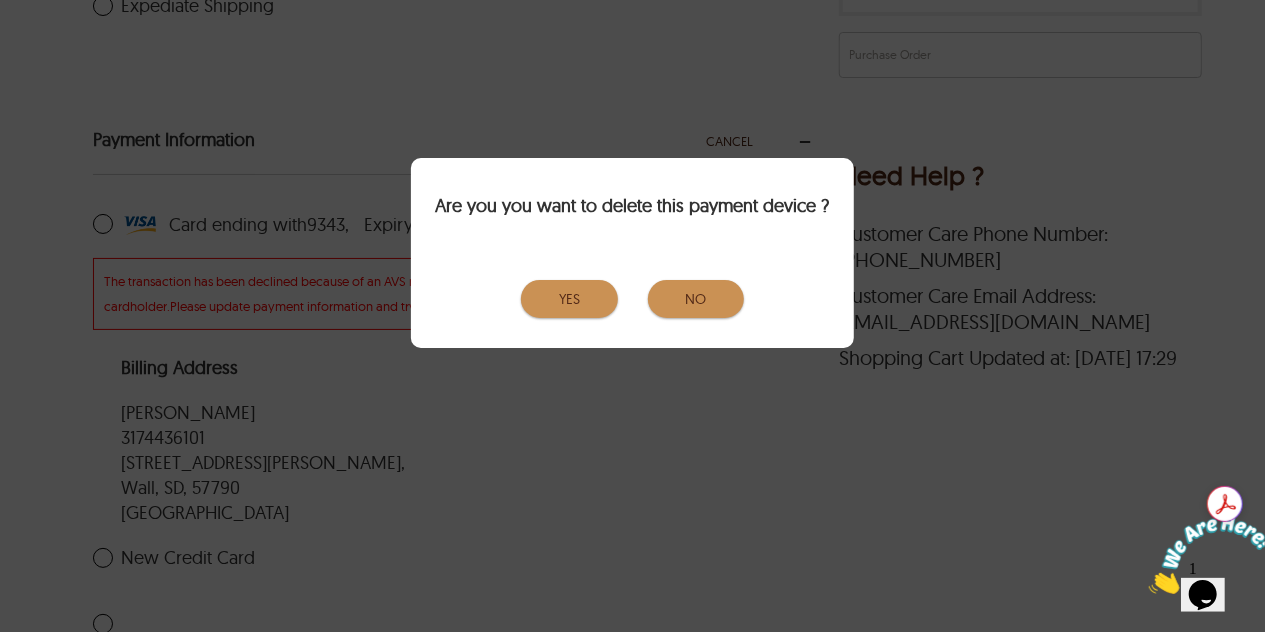 click on "YES" at bounding box center (569, 299) 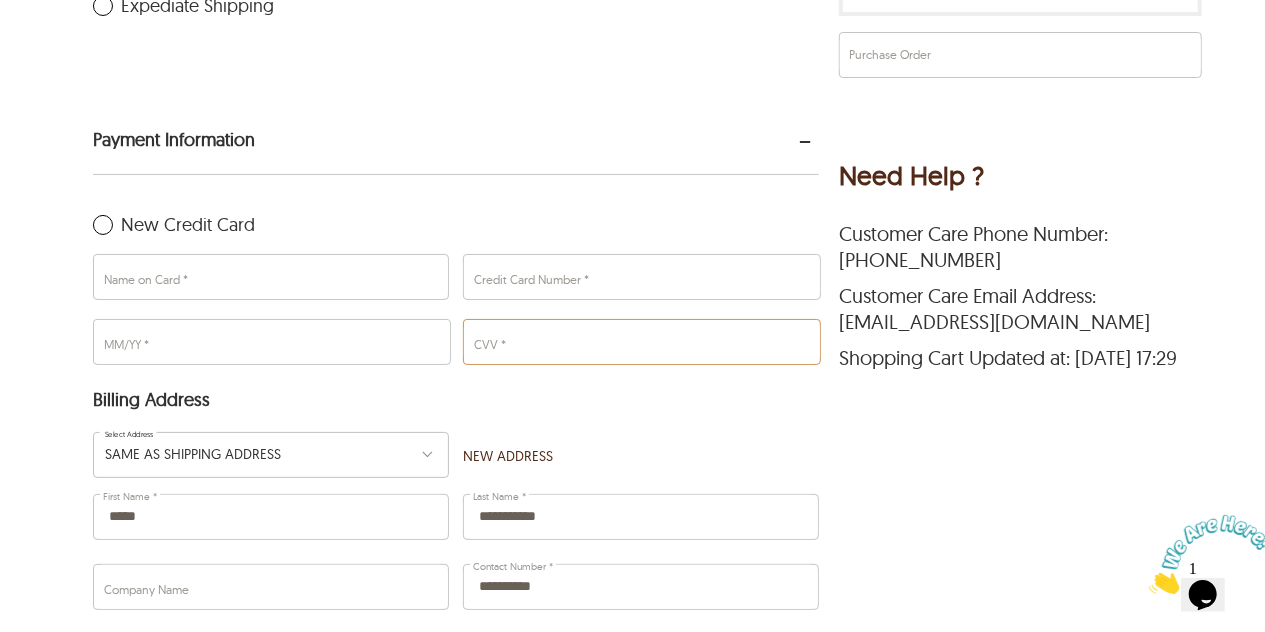 scroll, scrollTop: 691, scrollLeft: 0, axis: vertical 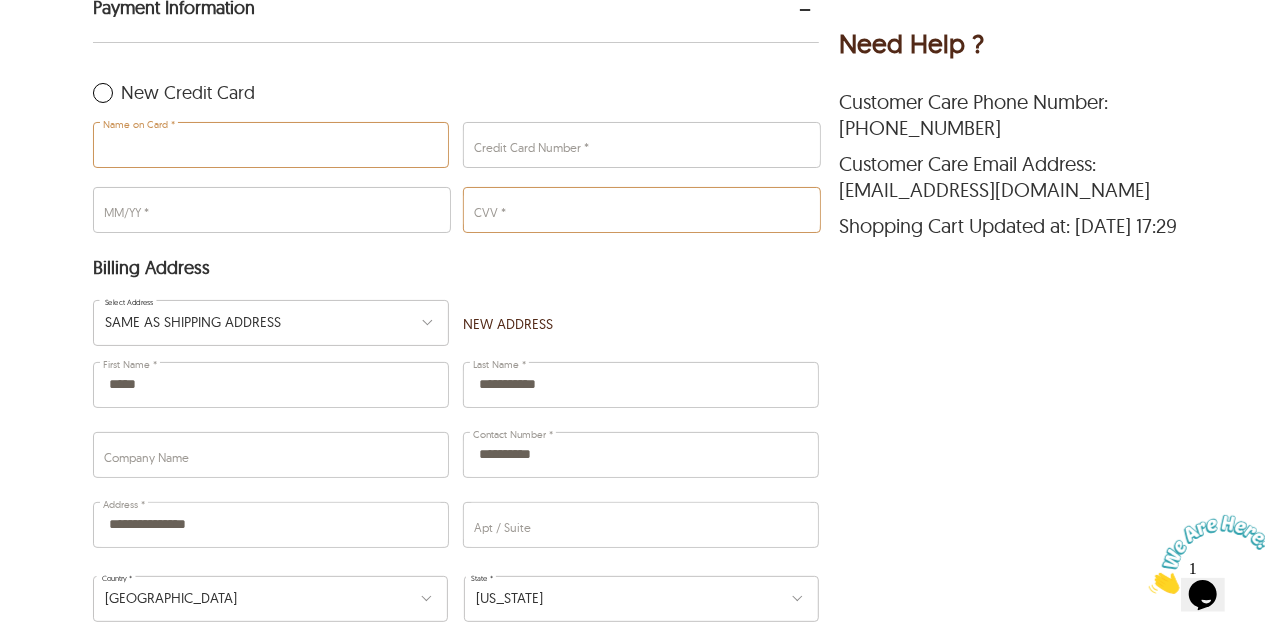 click on "Name on Card *" at bounding box center [271, 145] 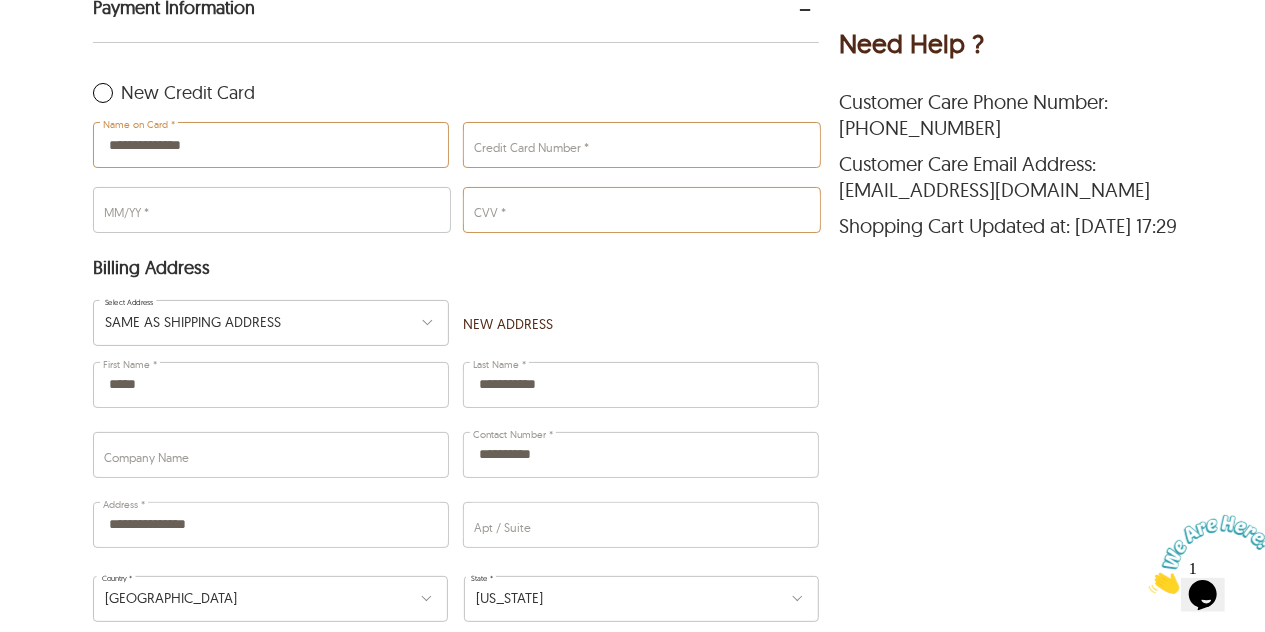 type on "**********" 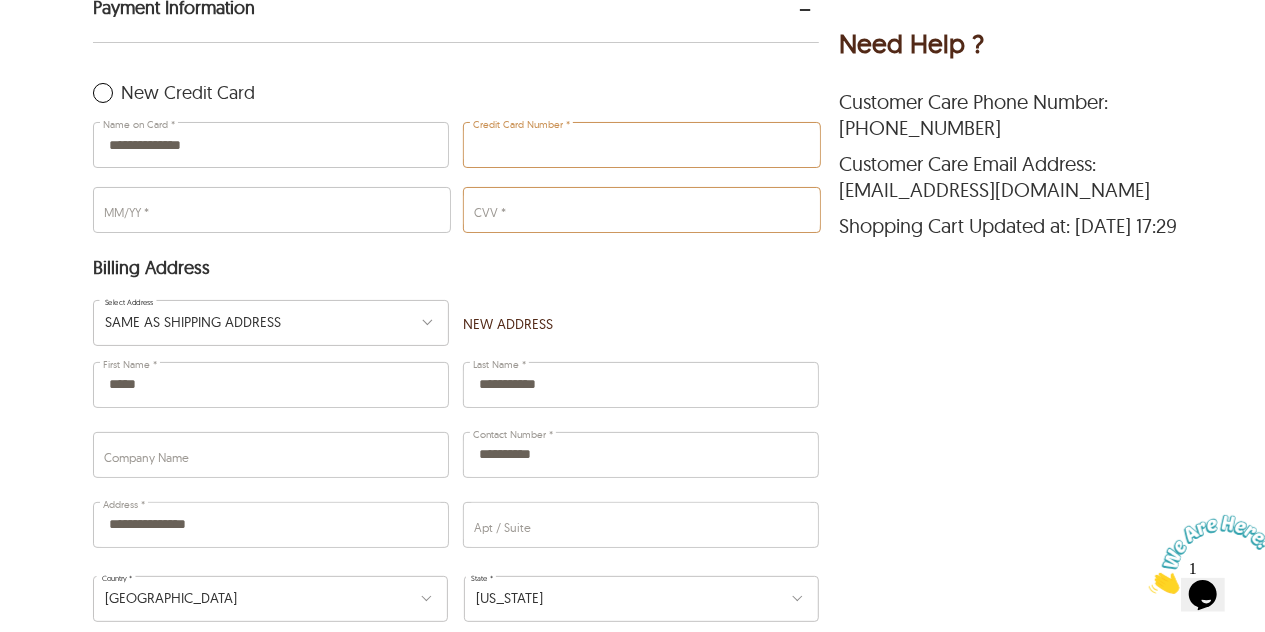 click on "Credit Card Number *" at bounding box center [642, 145] 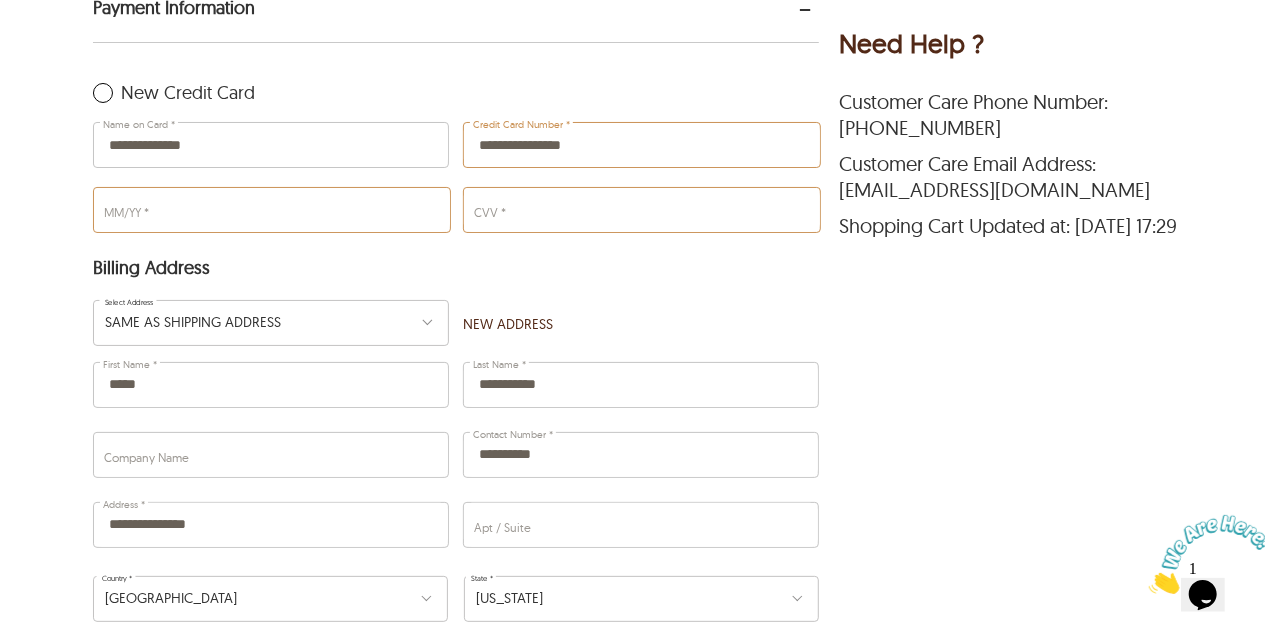 type on "**********" 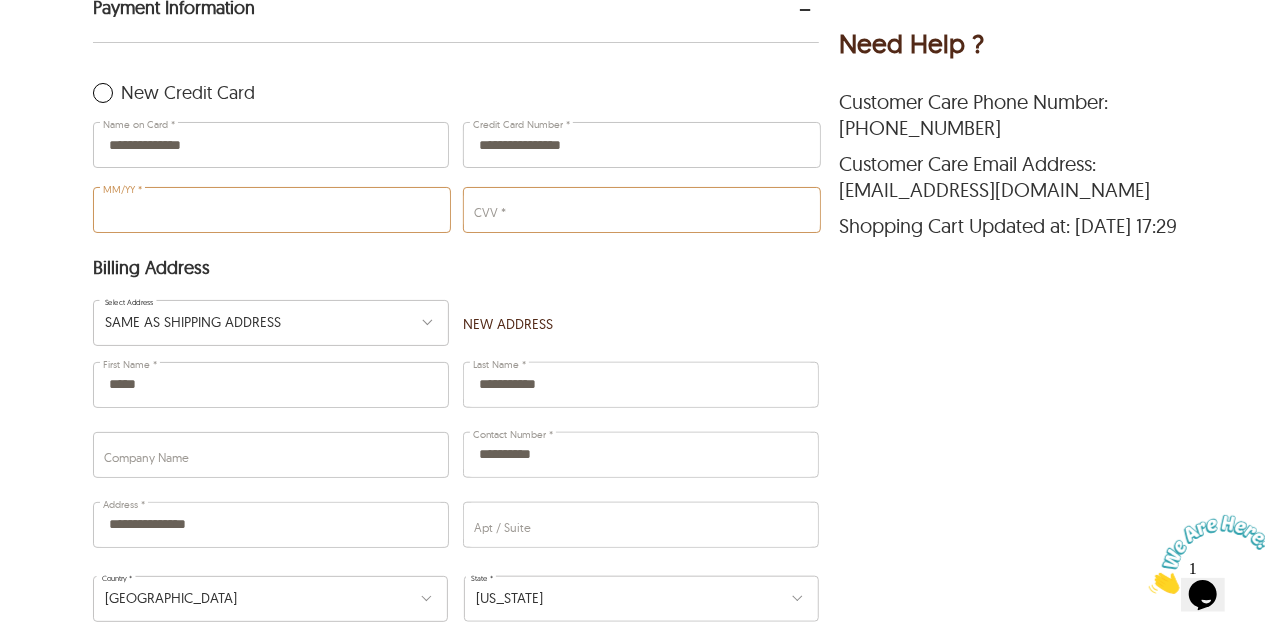 click on "MM/YY *" at bounding box center [272, 210] 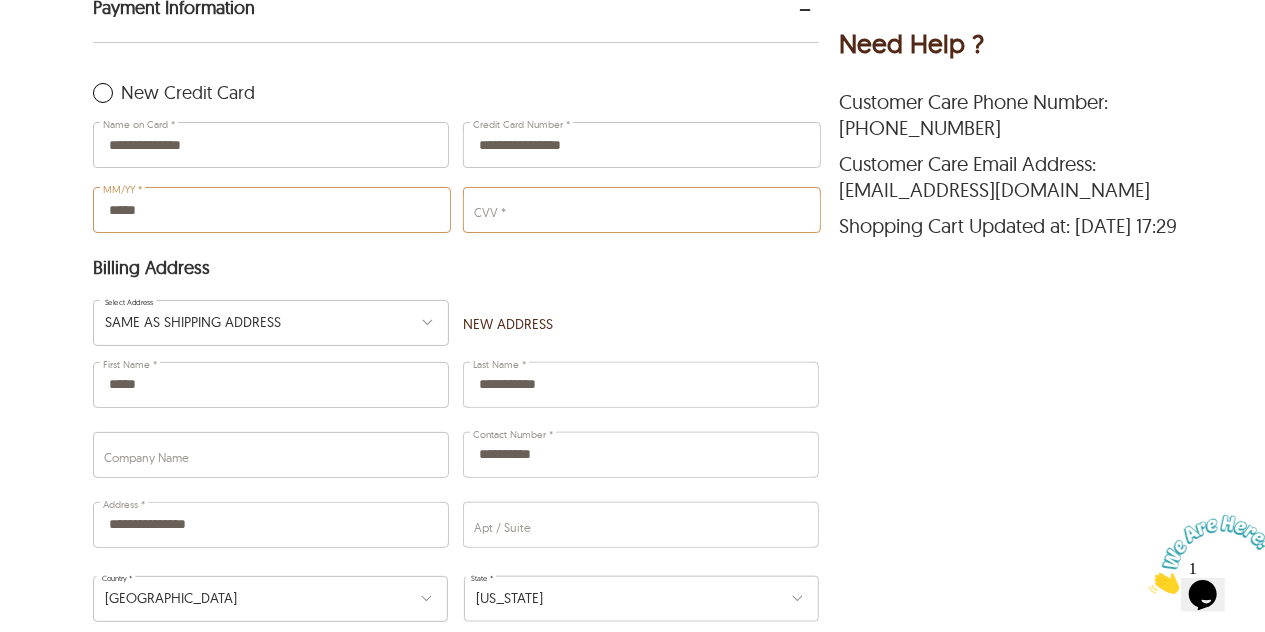 type on "*****" 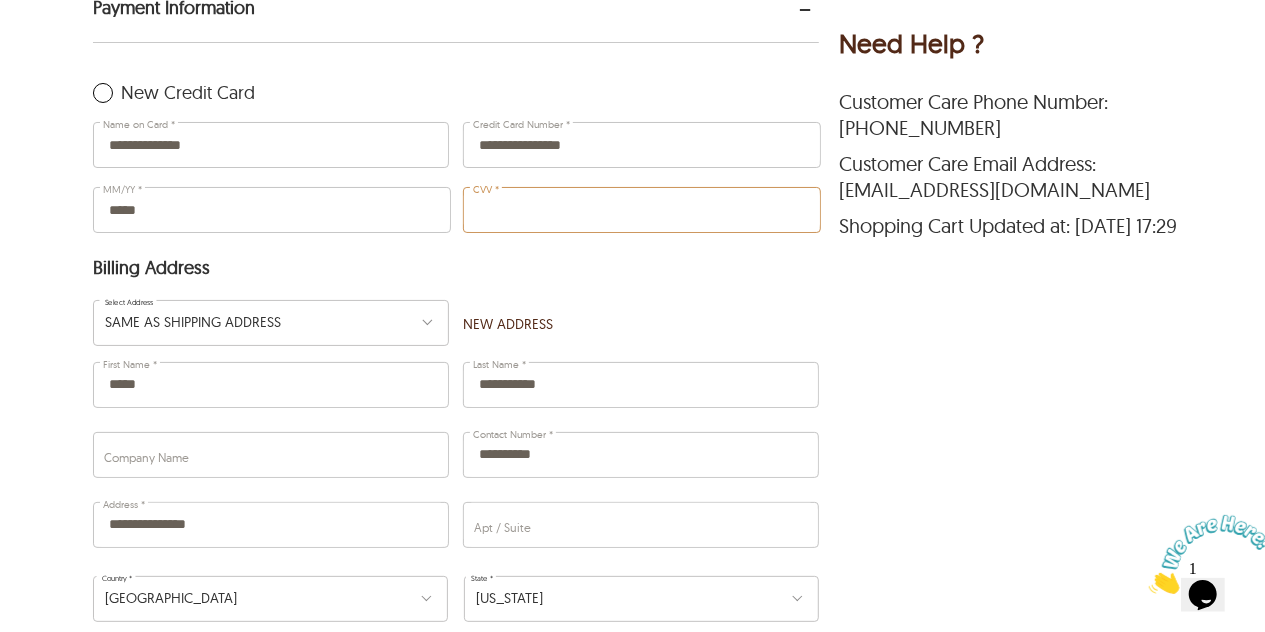 click on "CVV *" at bounding box center [642, 210] 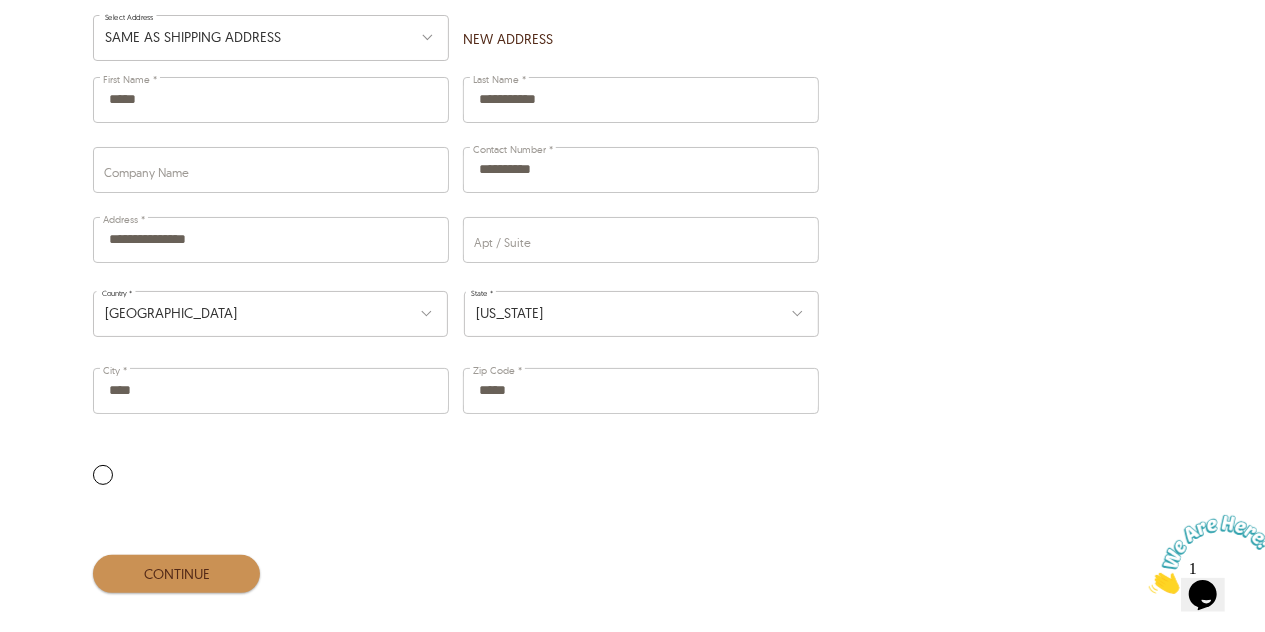 scroll, scrollTop: 1051, scrollLeft: 0, axis: vertical 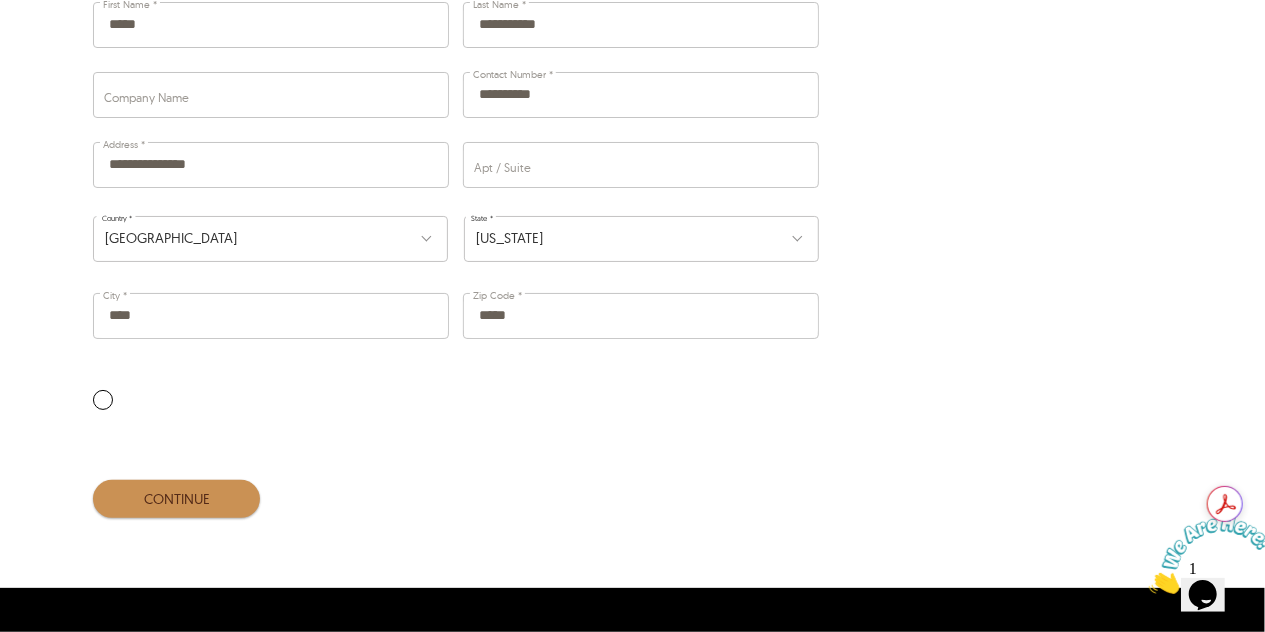 type on "***" 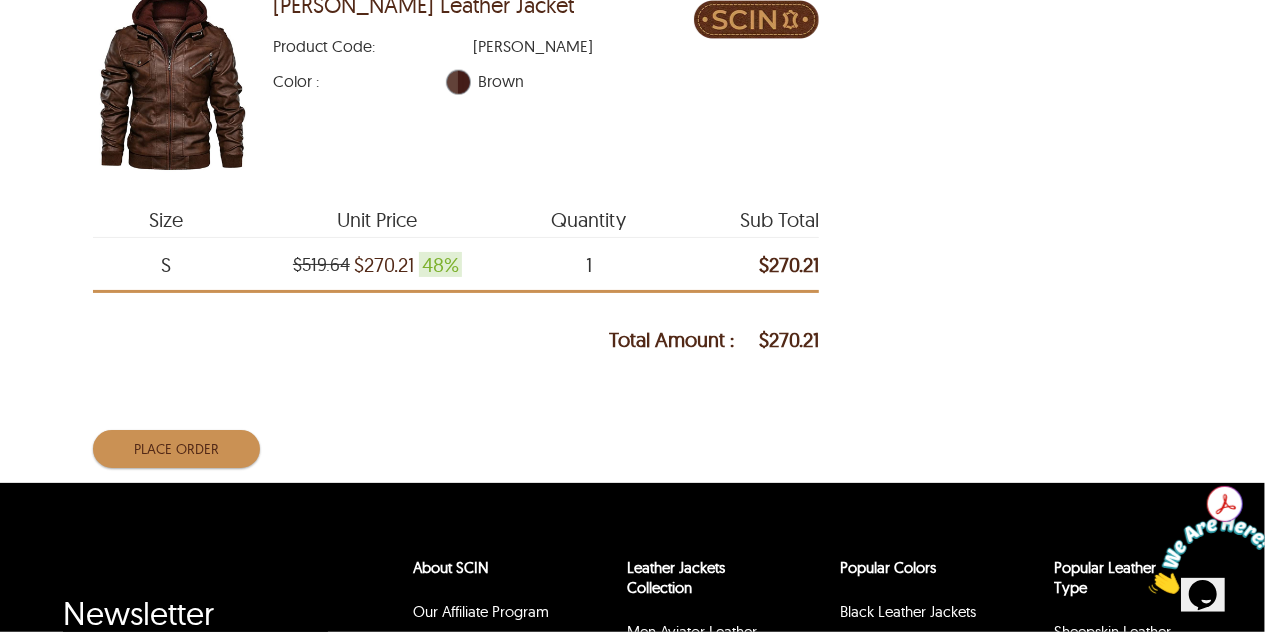 scroll, scrollTop: 1237, scrollLeft: 0, axis: vertical 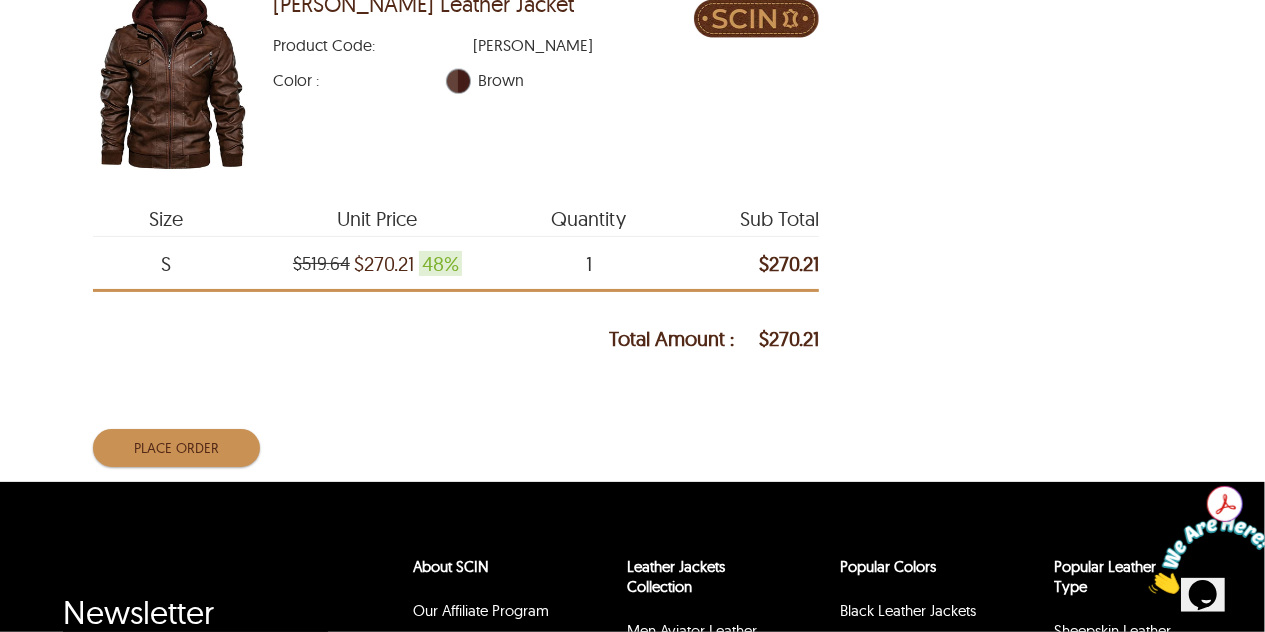 click on "Place Order" at bounding box center [176, 448] 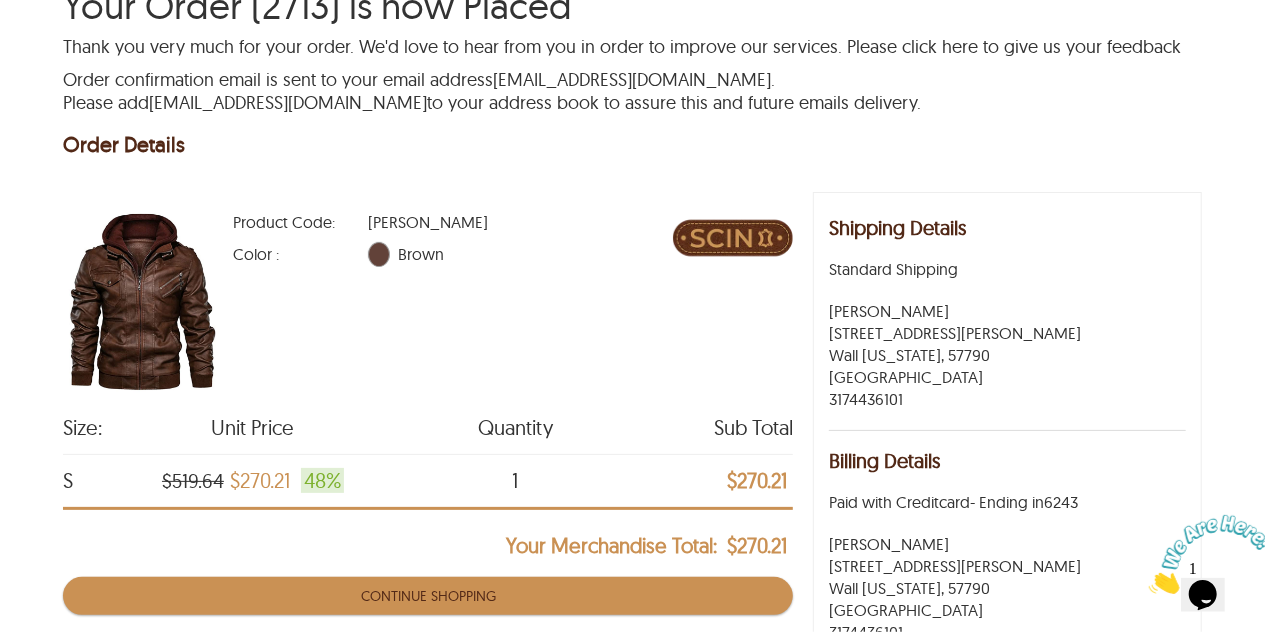 scroll, scrollTop: 0, scrollLeft: 0, axis: both 